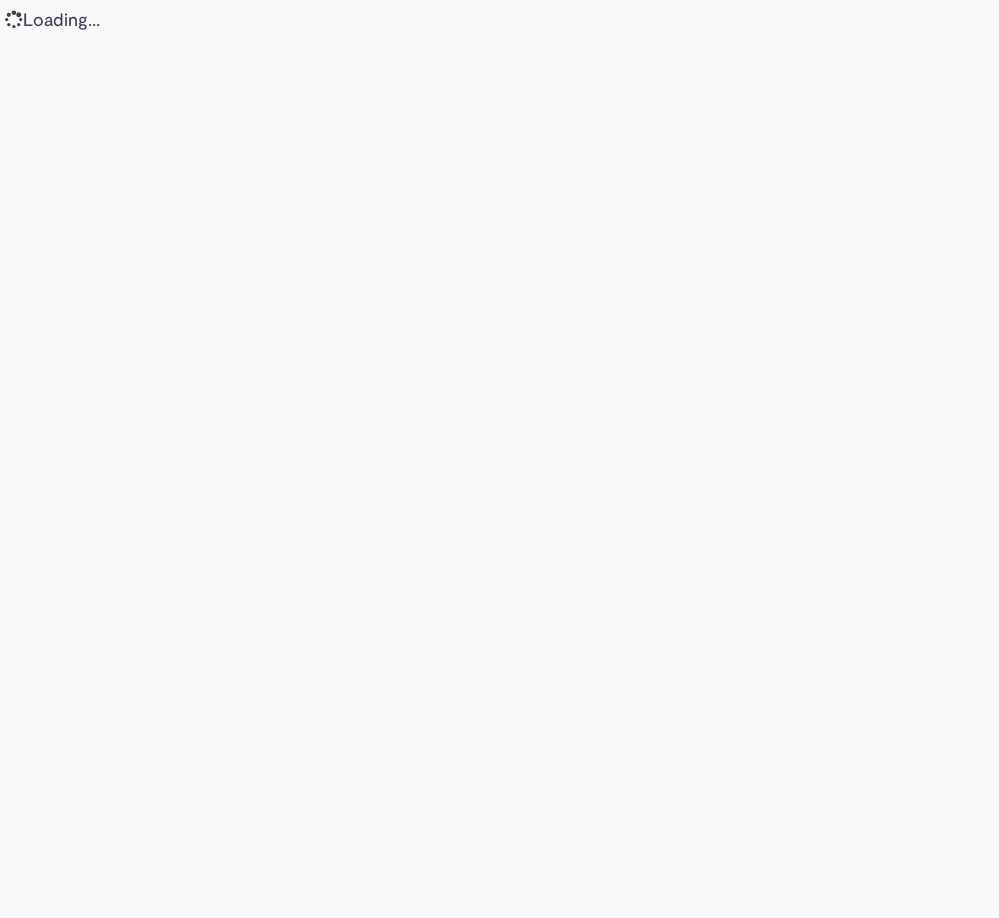 scroll, scrollTop: 0, scrollLeft: 0, axis: both 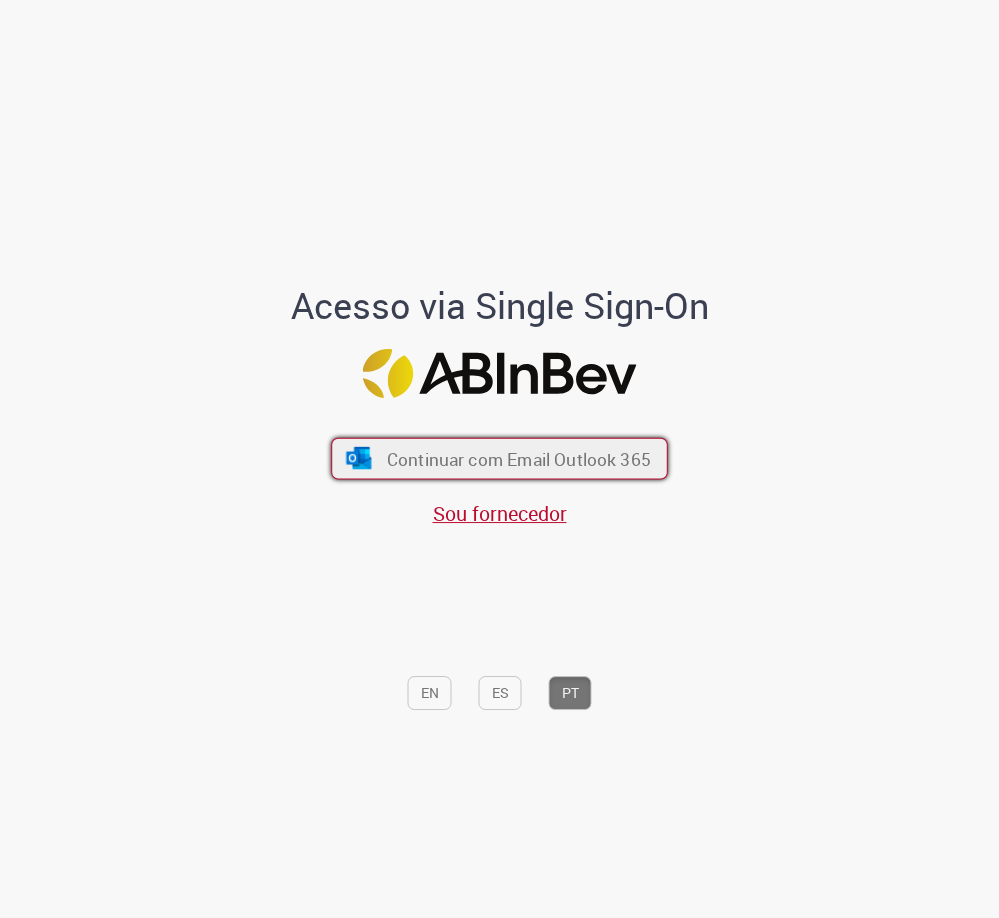 click on "Continuar com Email Outlook 365" at bounding box center [519, 458] 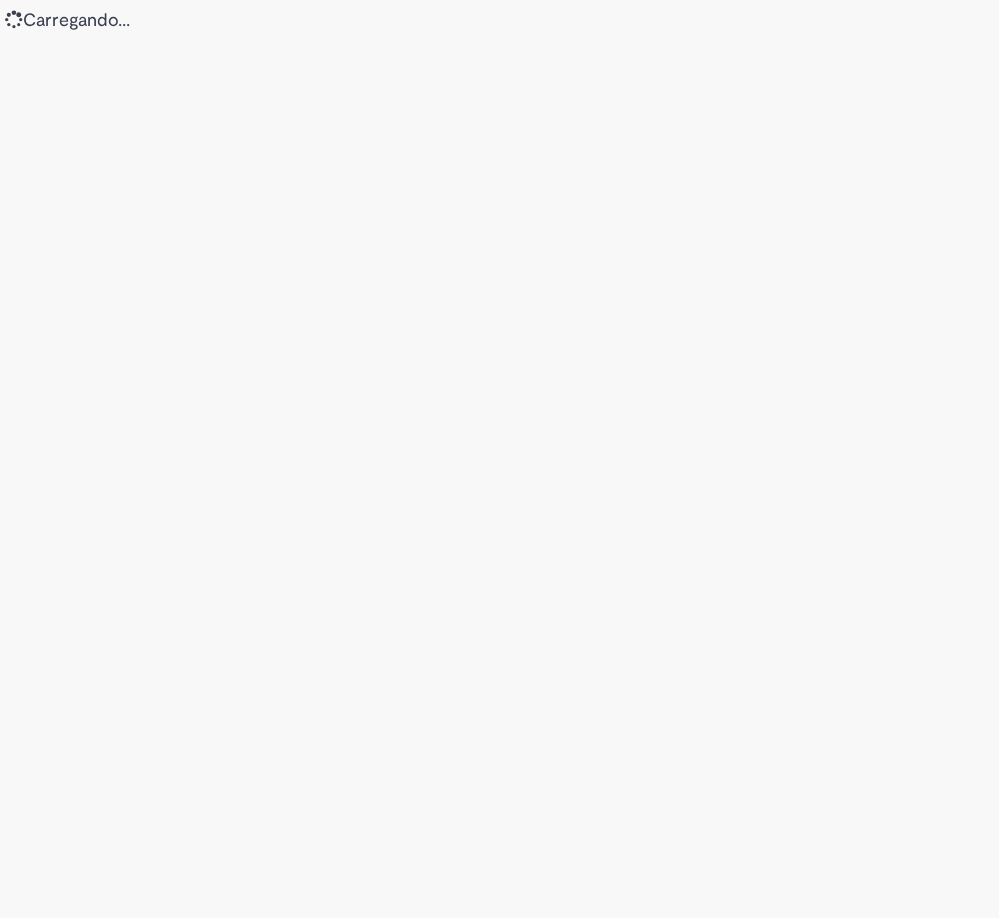 scroll, scrollTop: 0, scrollLeft: 0, axis: both 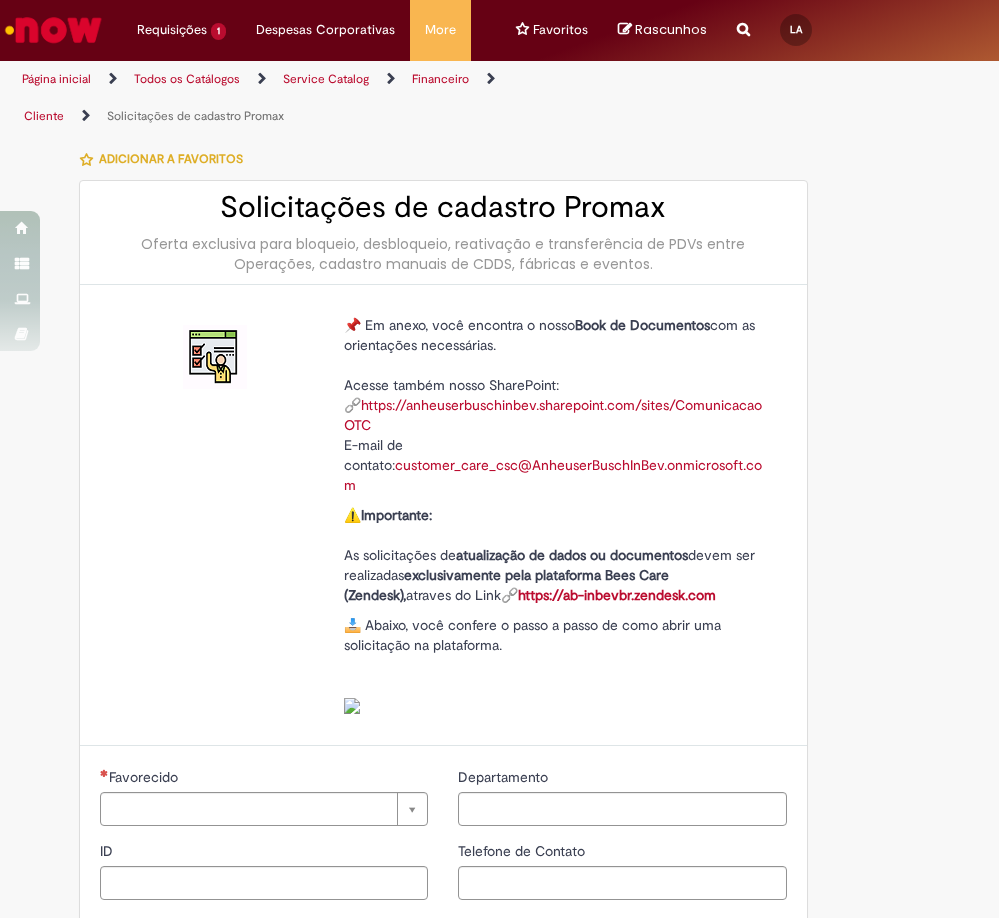 type on "**********" 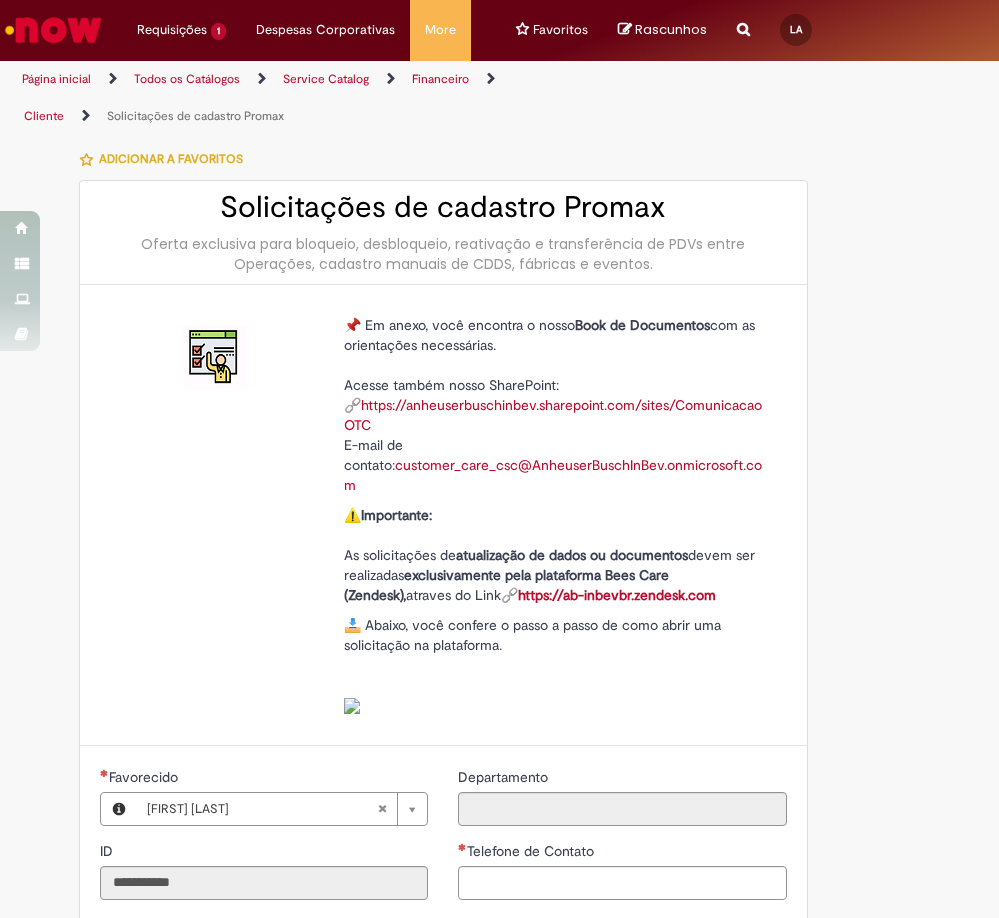 type on "**********" 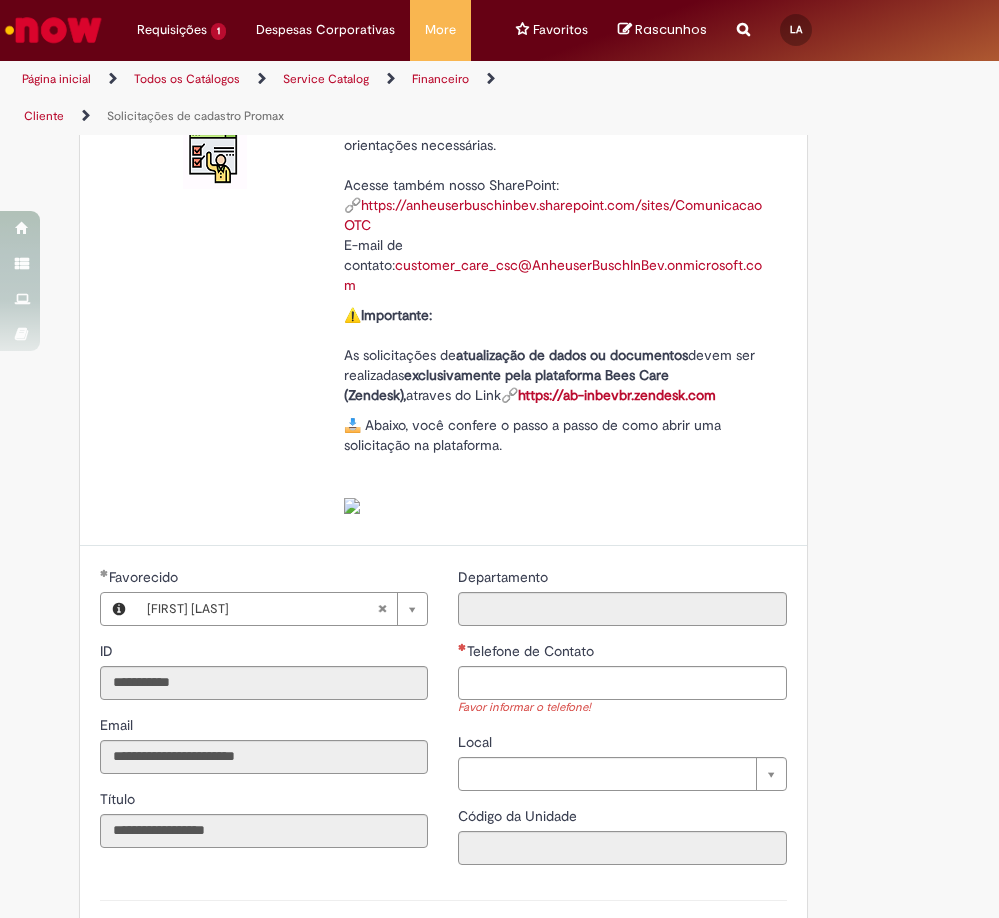 scroll, scrollTop: 300, scrollLeft: 0, axis: vertical 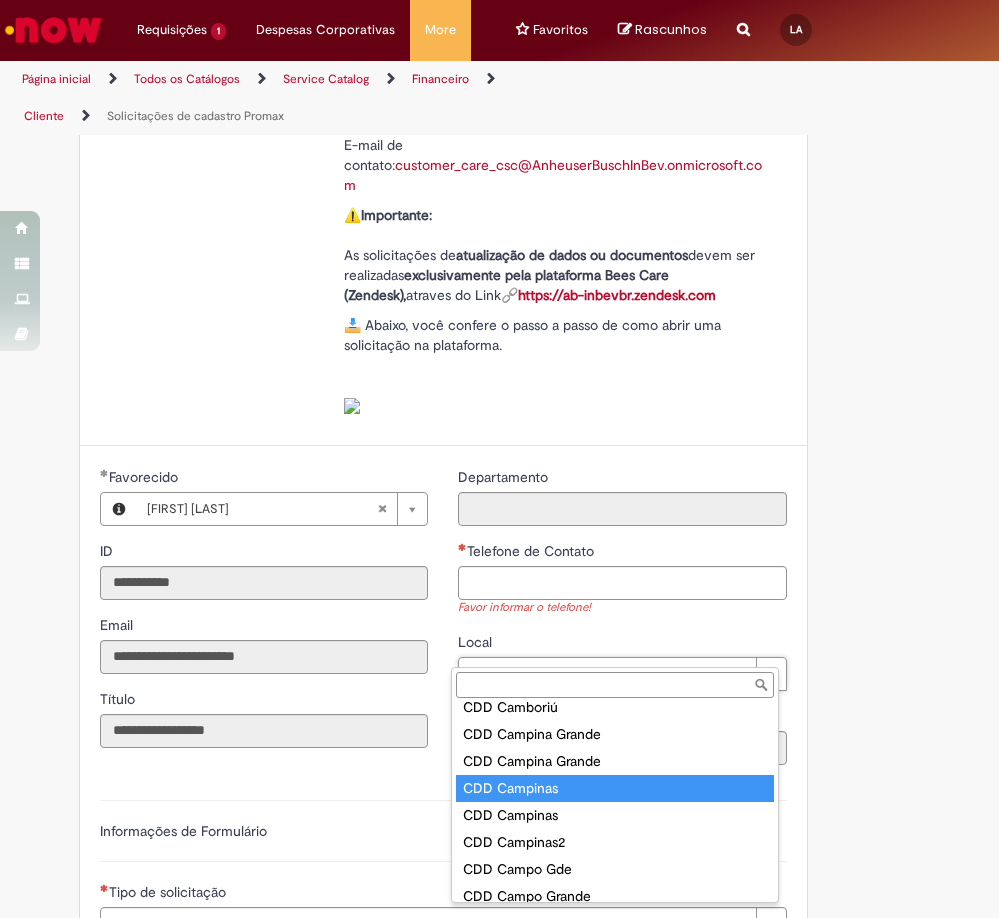 type on "**********" 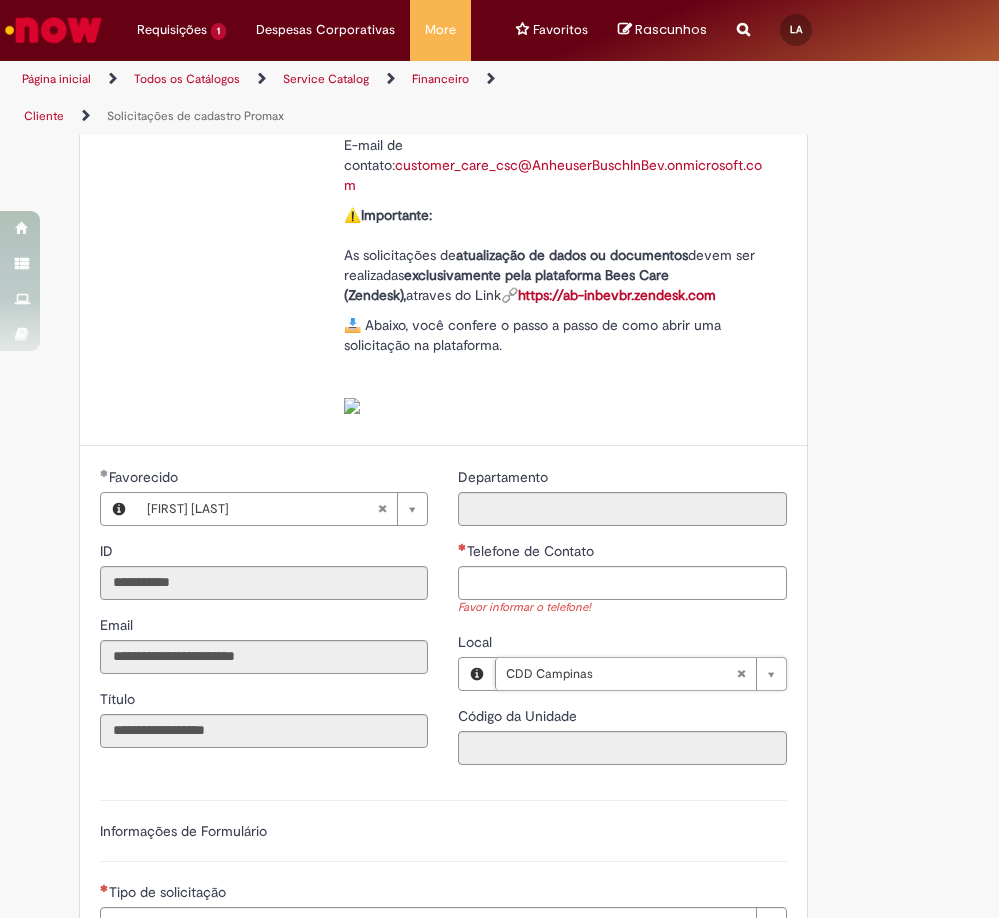 type on "****" 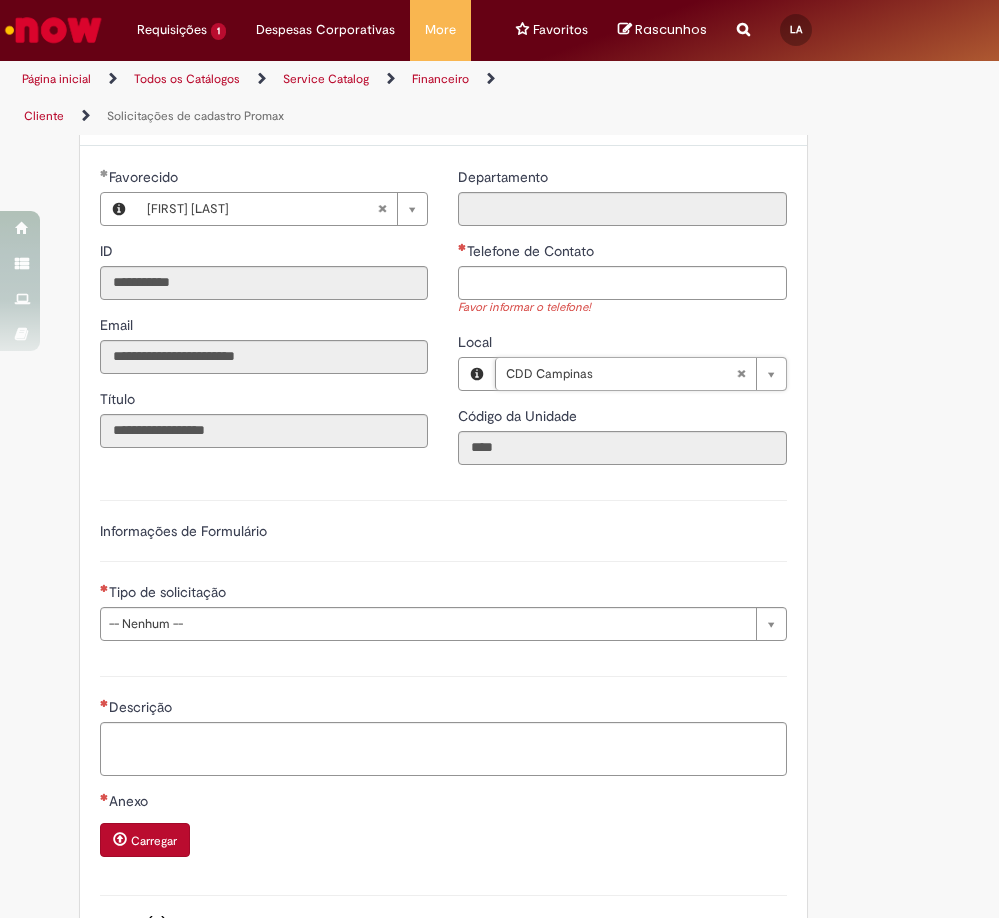 scroll, scrollTop: 500, scrollLeft: 0, axis: vertical 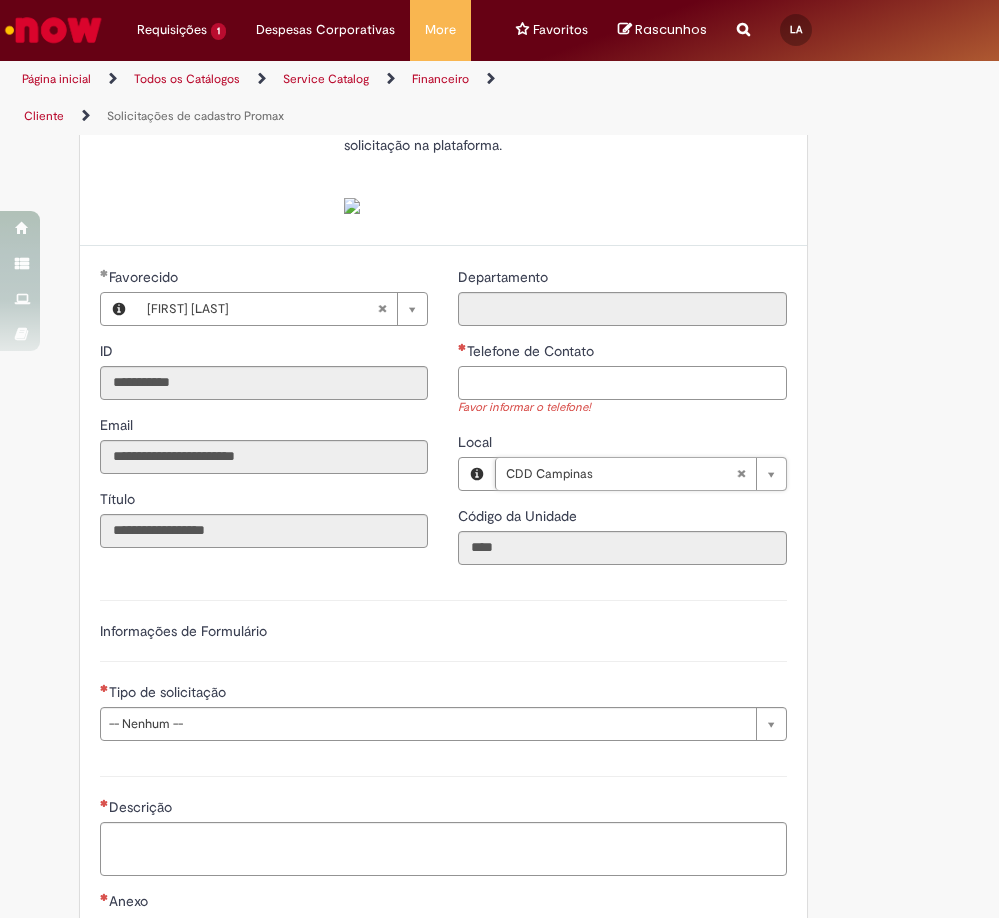 click on "Telefone de Contato" at bounding box center [622, 383] 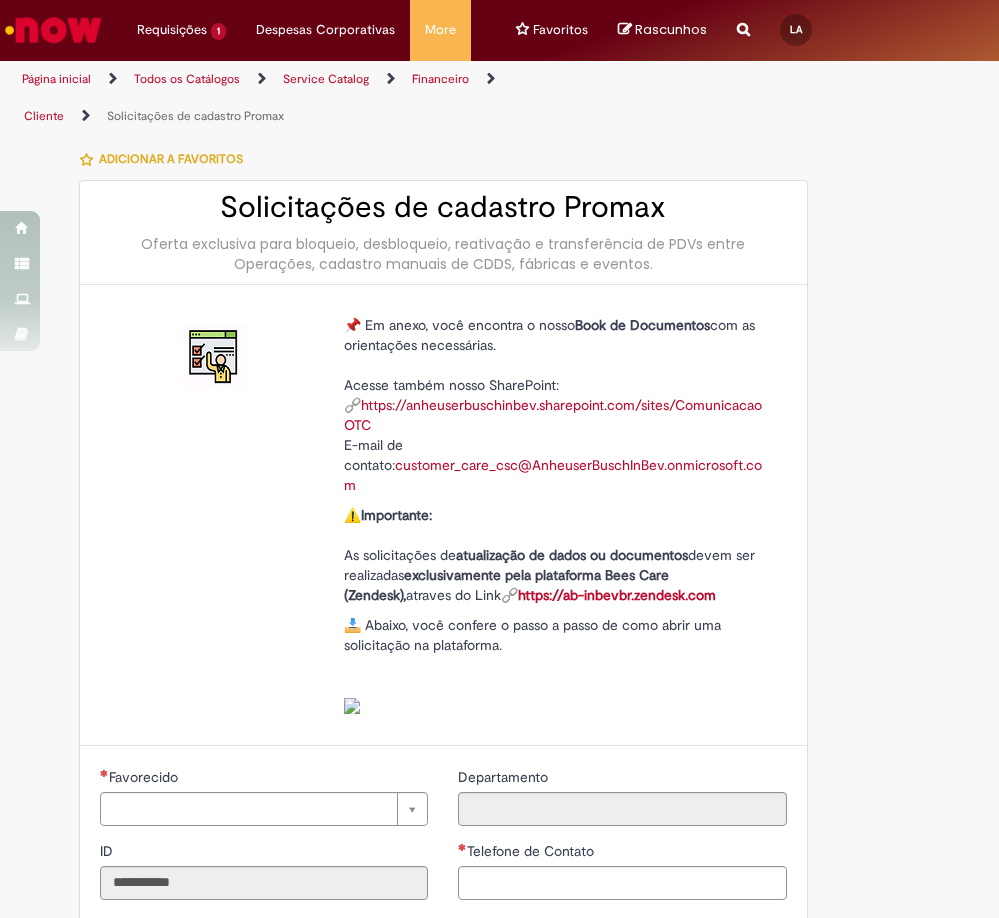 scroll, scrollTop: 0, scrollLeft: 0, axis: both 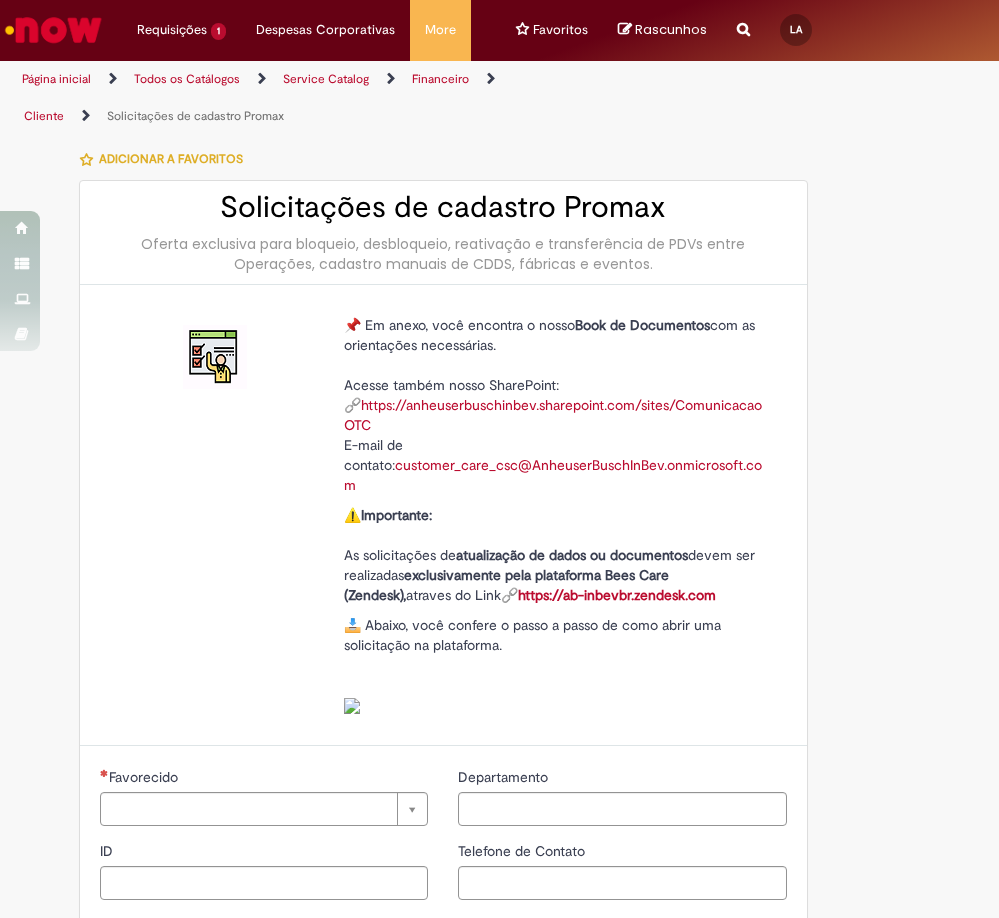 type on "**********" 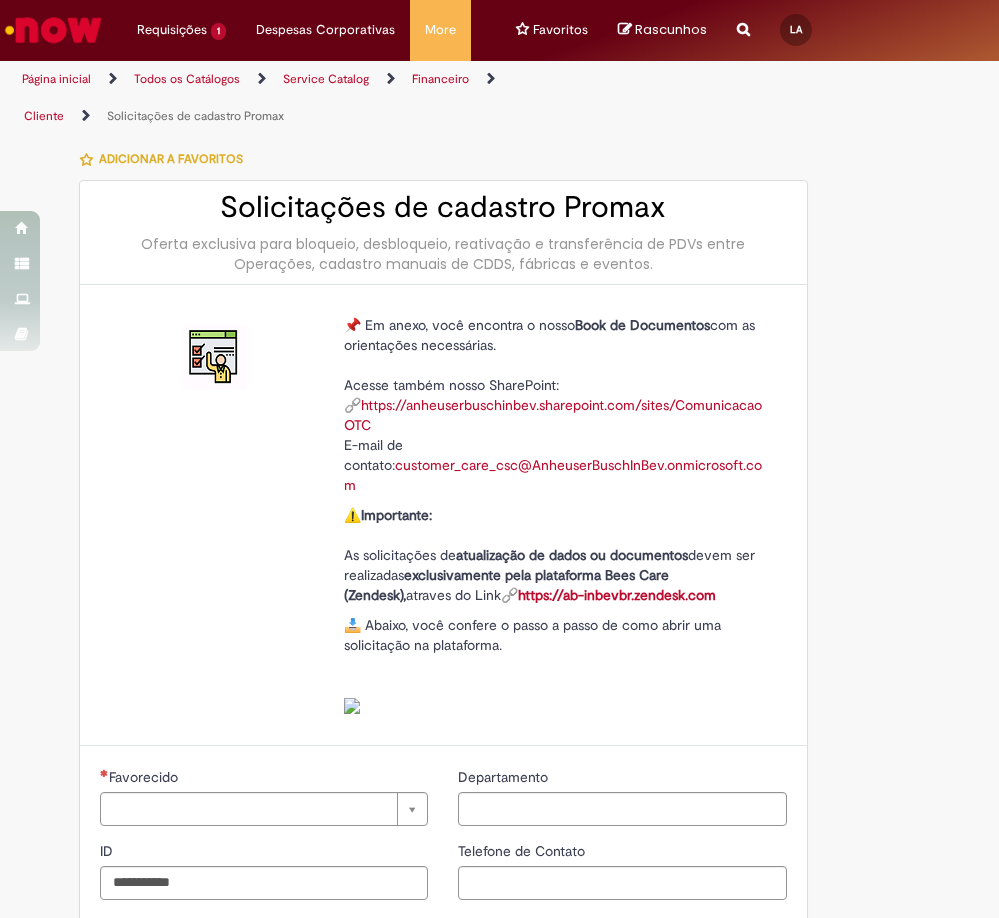 type on "**********" 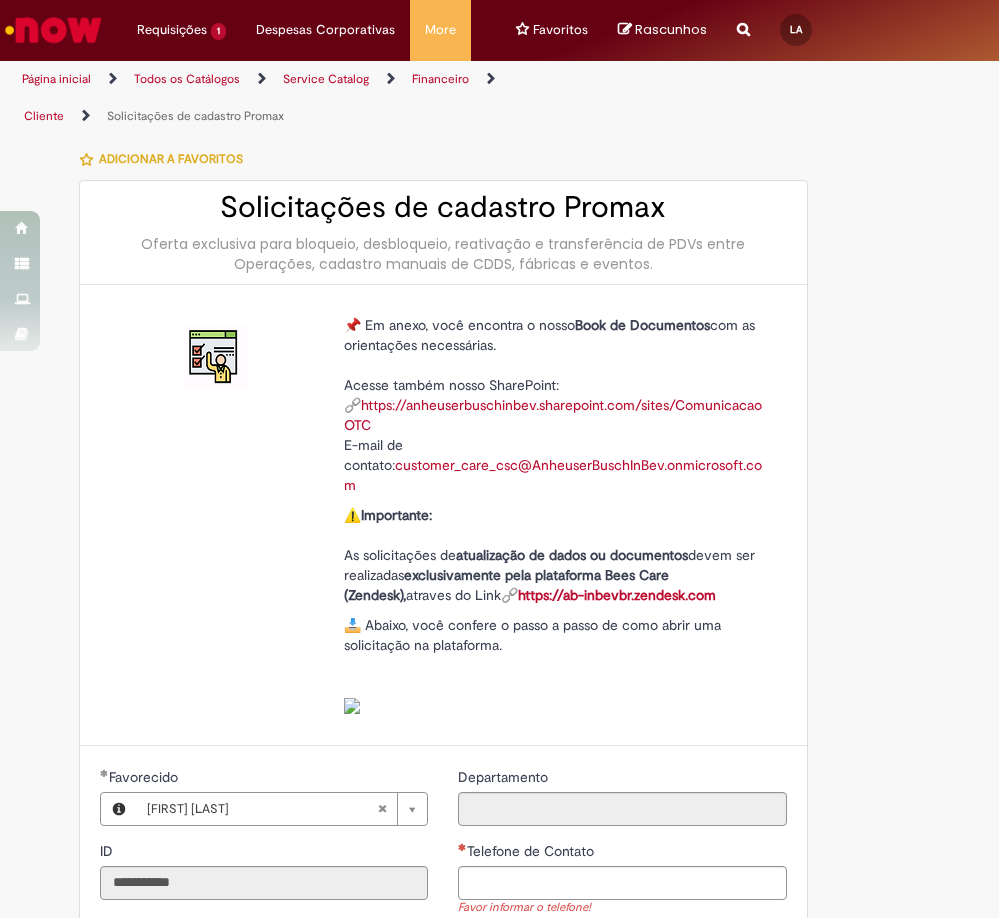 scroll, scrollTop: 0, scrollLeft: 0, axis: both 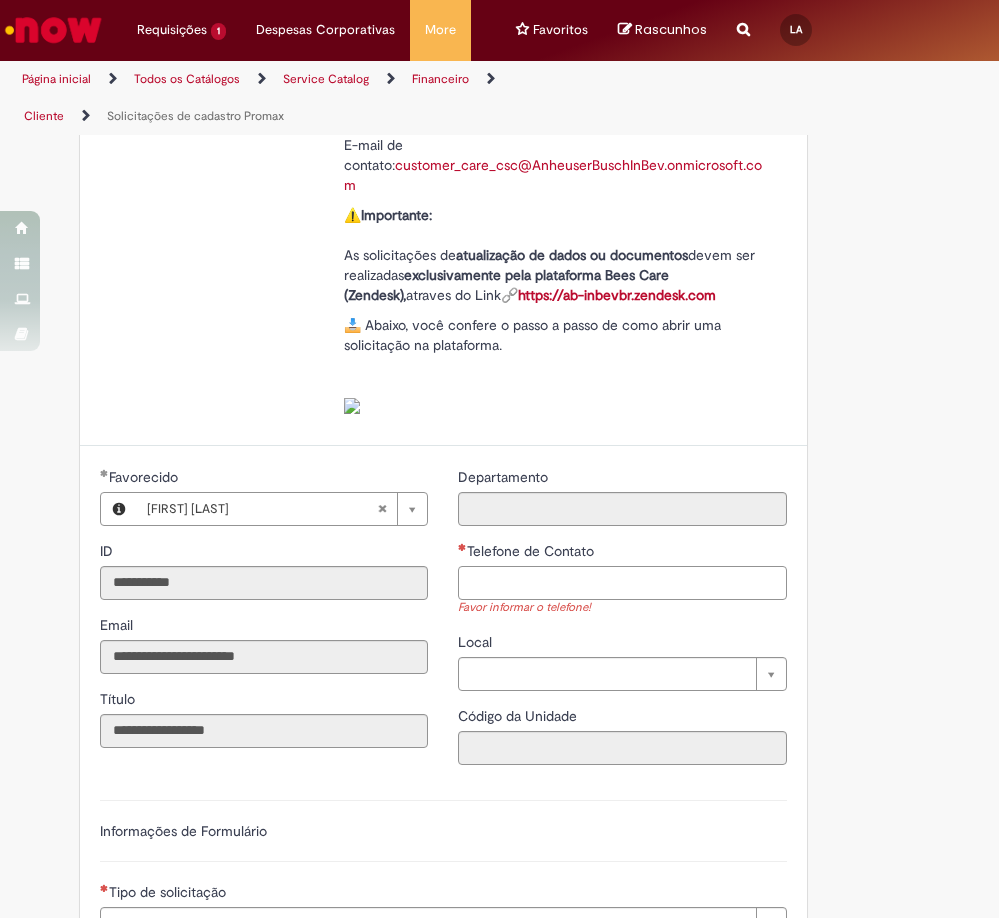 click on "Telefone de Contato" at bounding box center (622, 583) 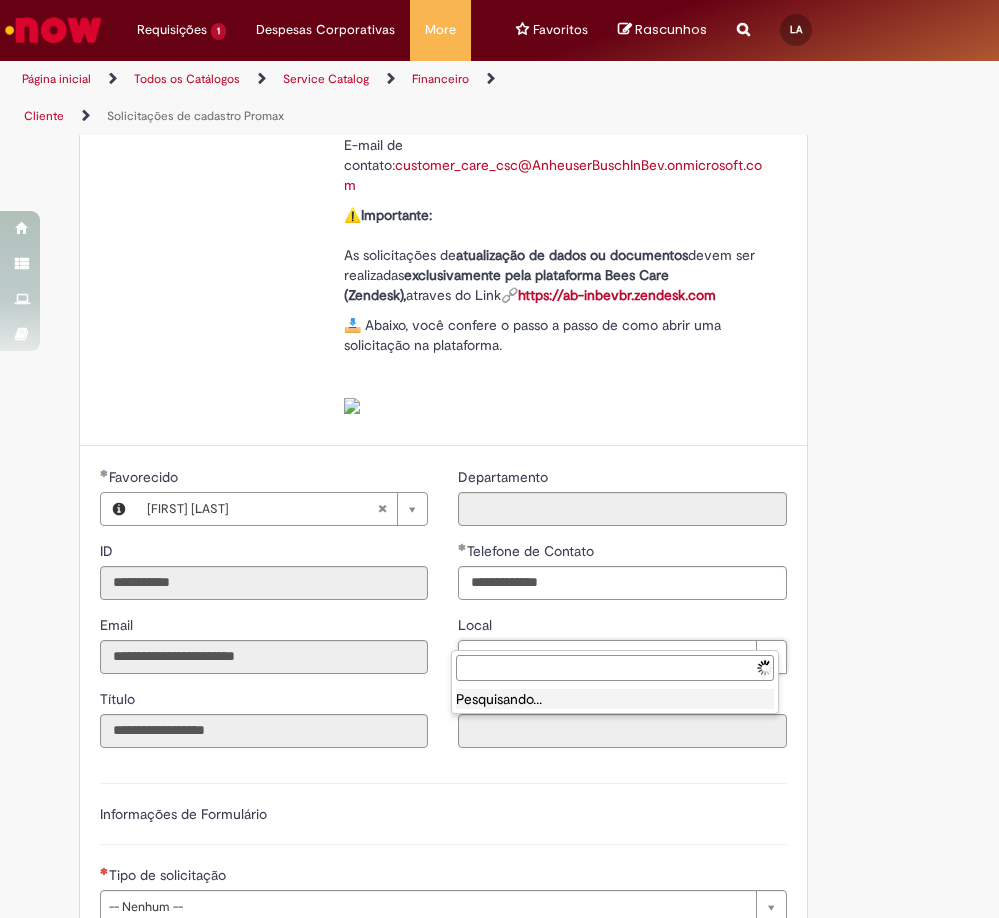 type on "**********" 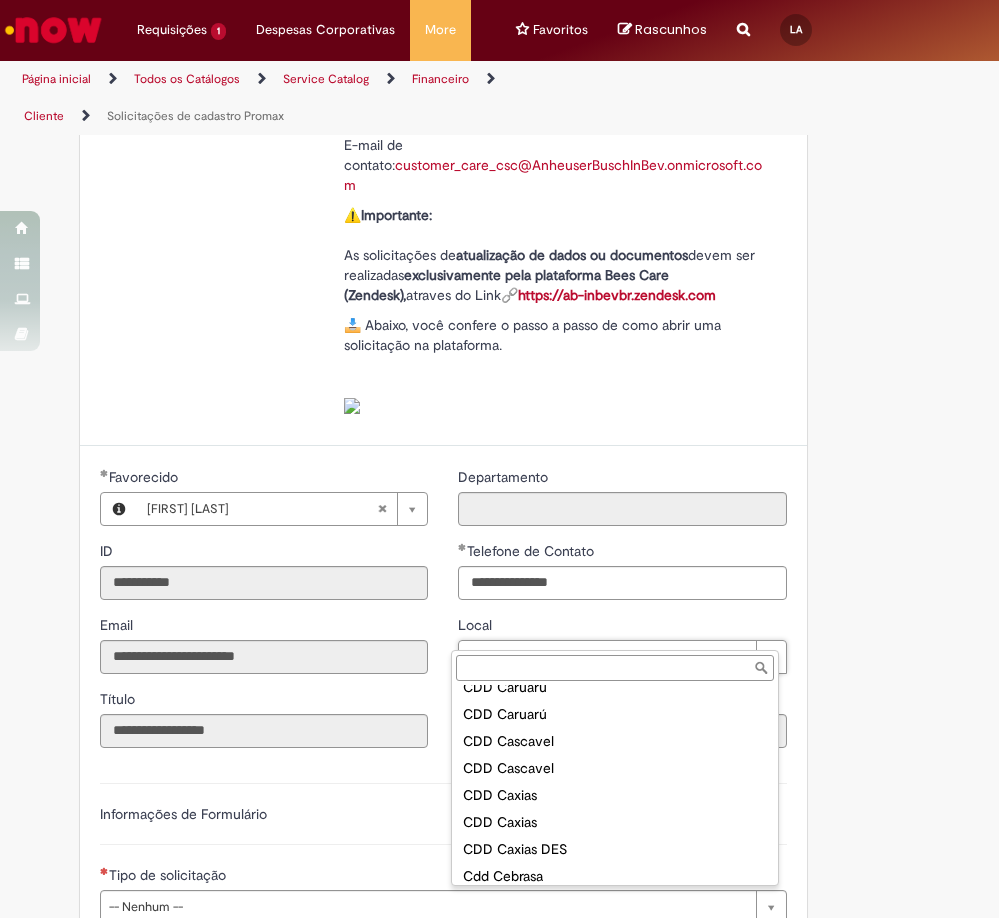 scroll, scrollTop: 2828, scrollLeft: 0, axis: vertical 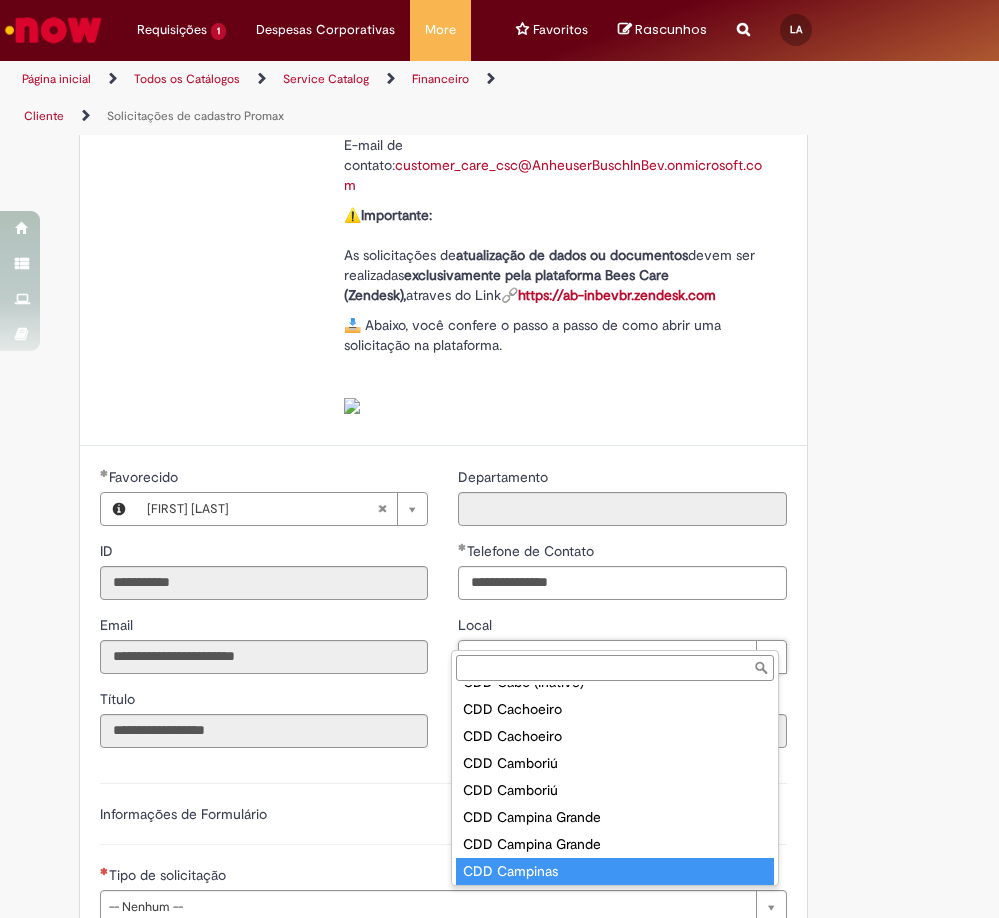 type on "**********" 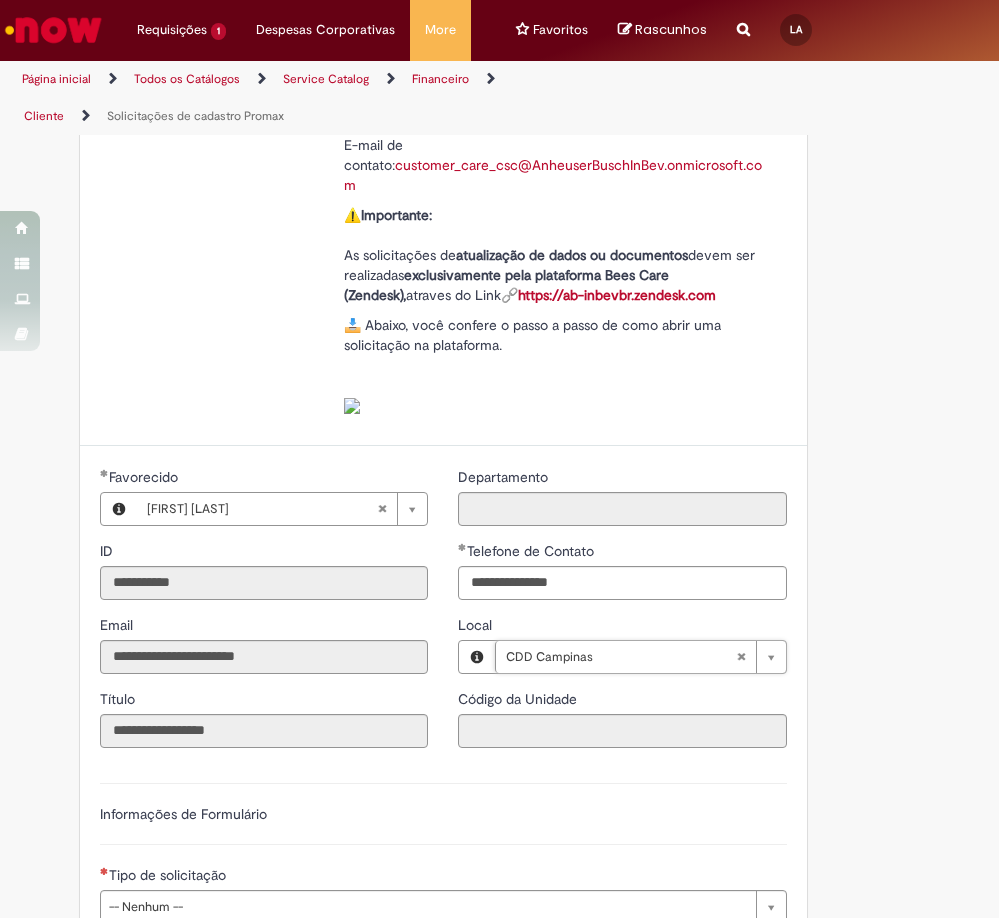 type on "****" 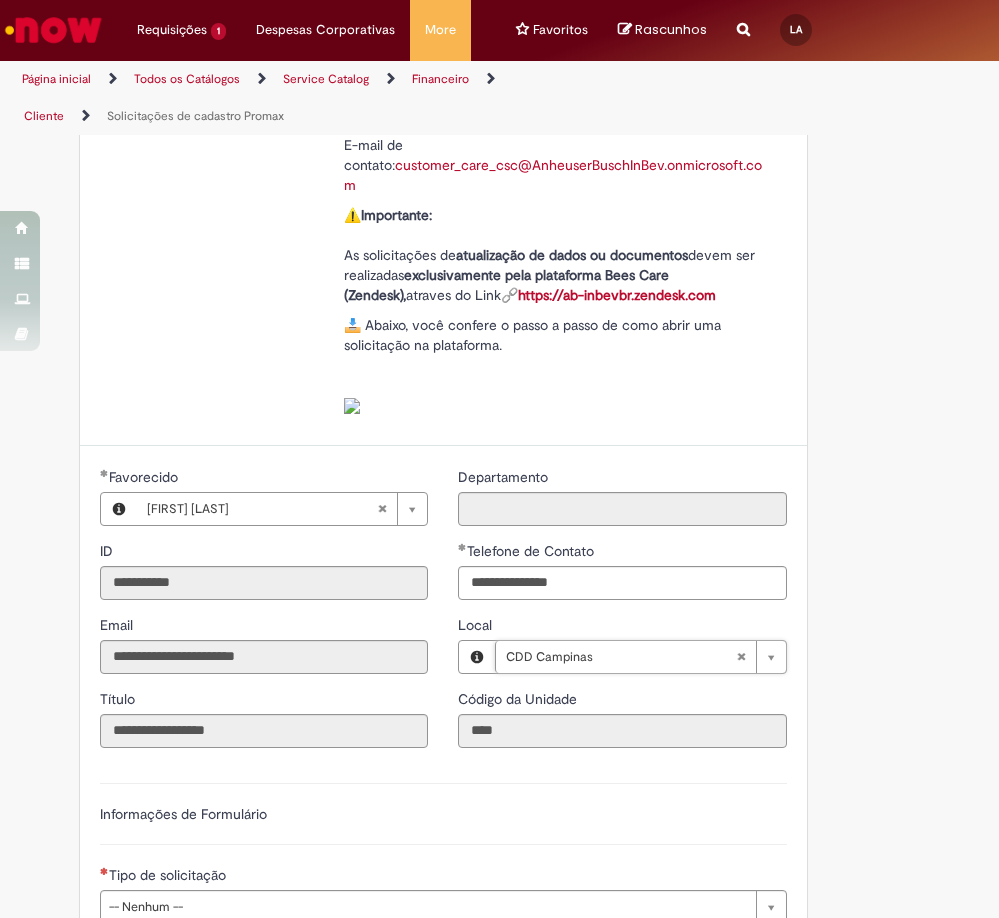 scroll, scrollTop: 500, scrollLeft: 0, axis: vertical 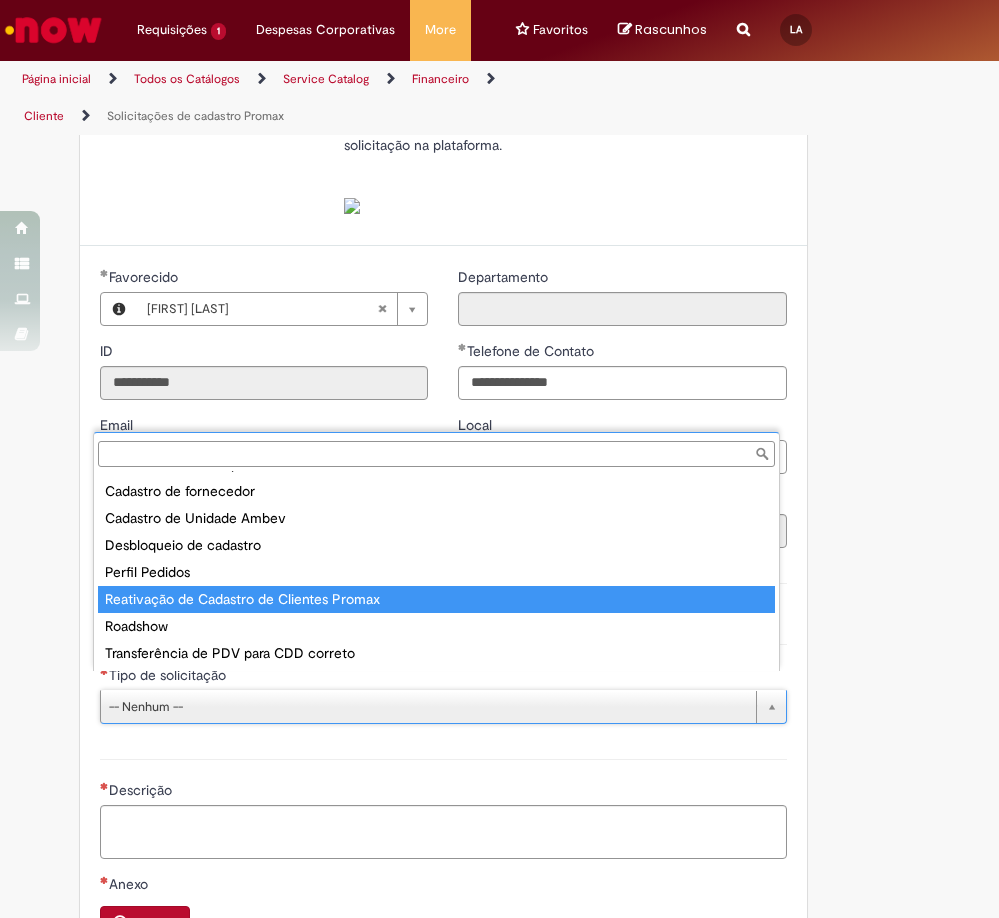 type on "**********" 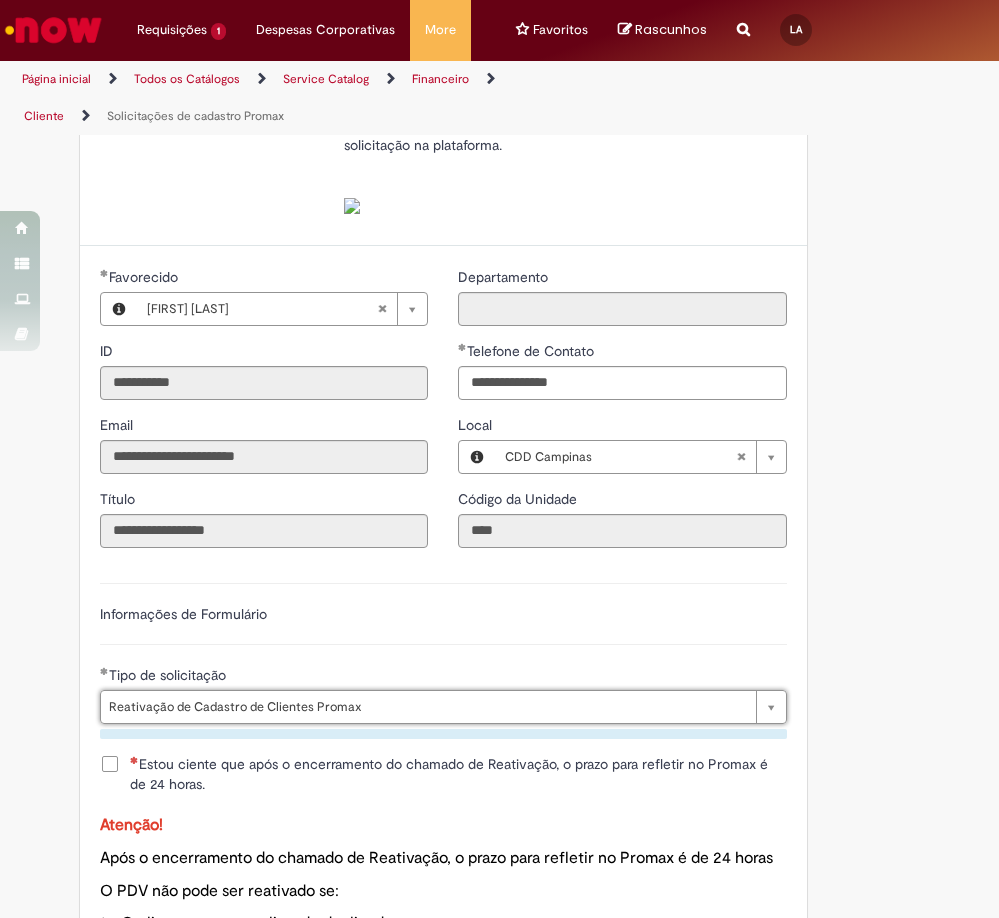 click on "Estou ciente que após o encerramento do chamado de Reativação, o prazo para refletir no Promax é de 24 horas." at bounding box center (458, 774) 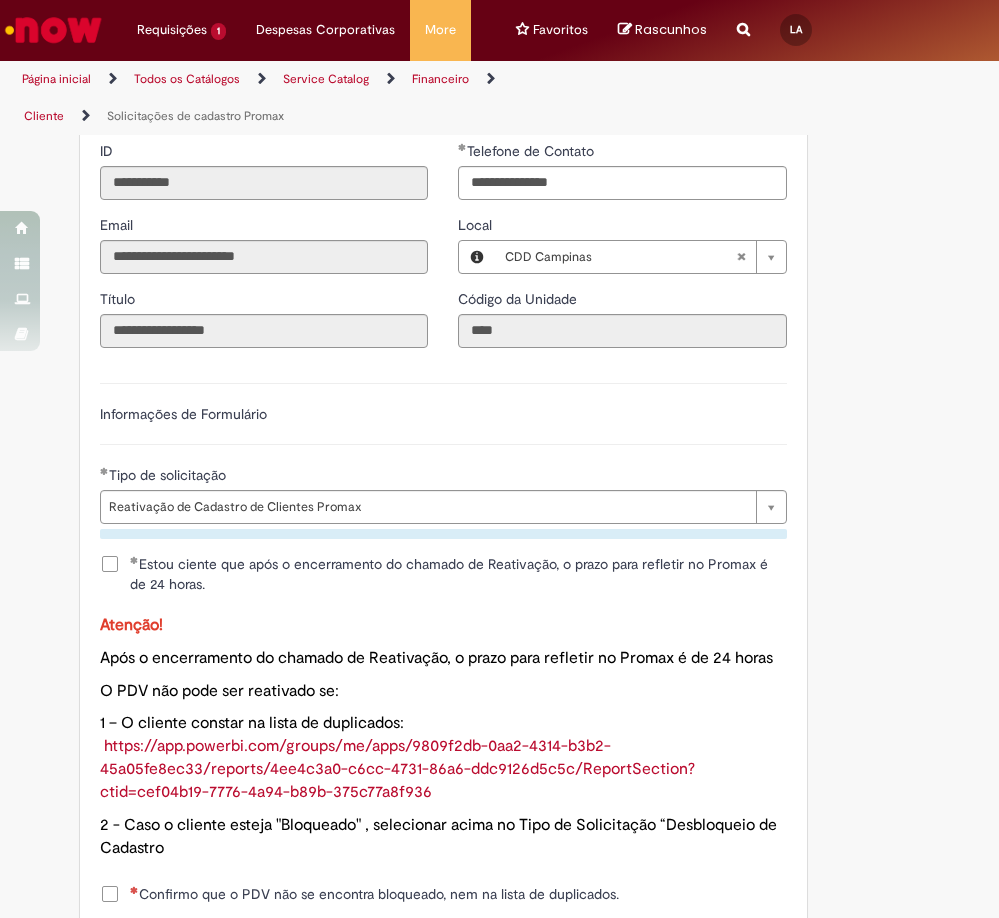 scroll, scrollTop: 900, scrollLeft: 0, axis: vertical 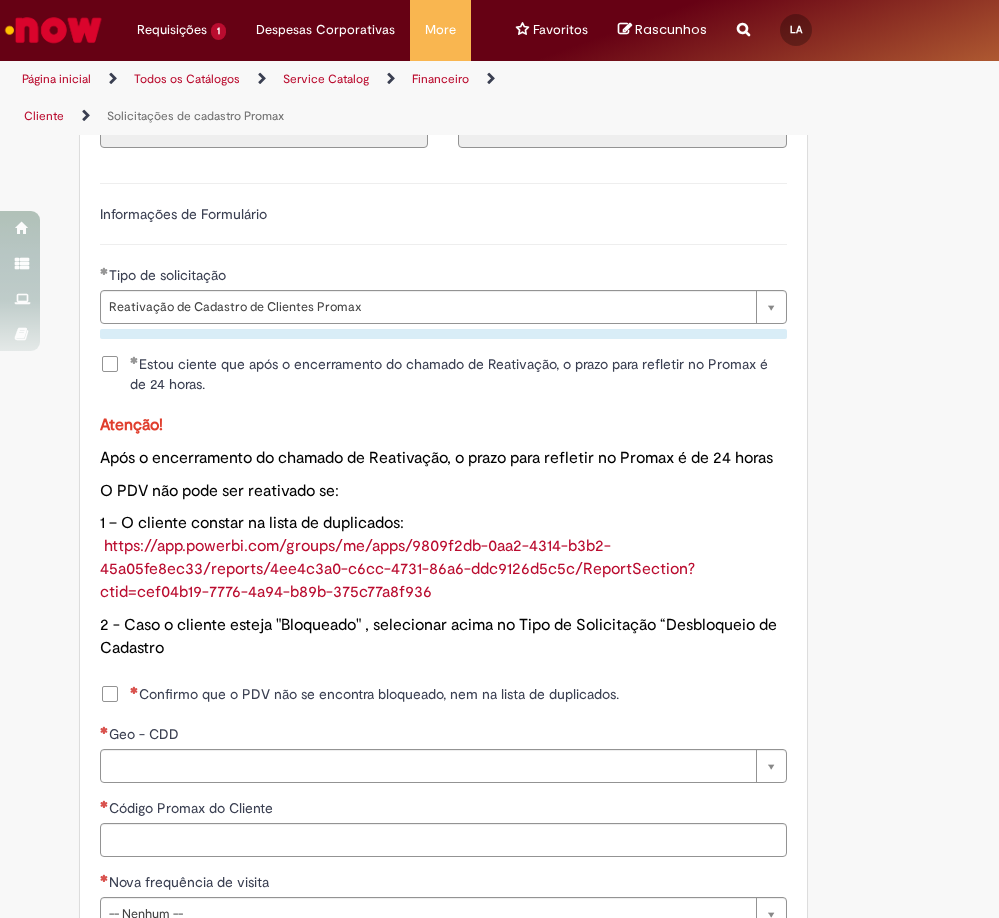 click on "Confirmo que o PDV não se encontra bloqueado, nem na lista de duplicados." at bounding box center (374, 694) 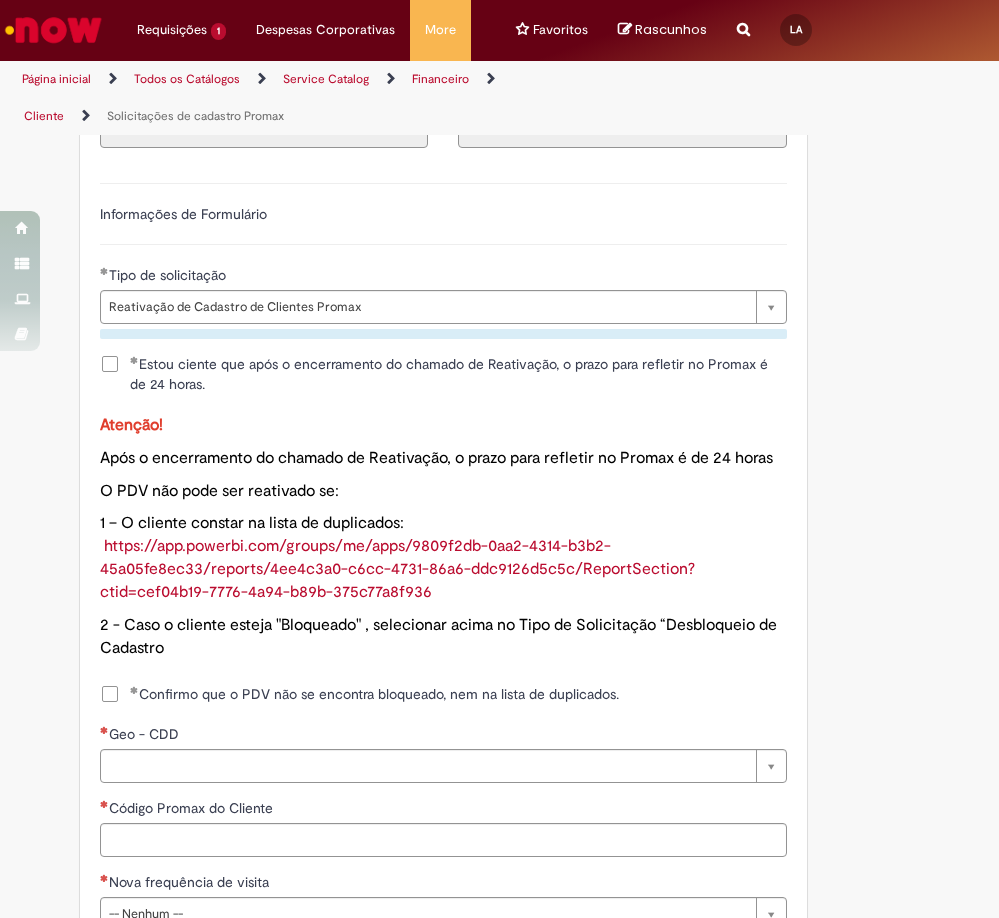 scroll, scrollTop: 1100, scrollLeft: 0, axis: vertical 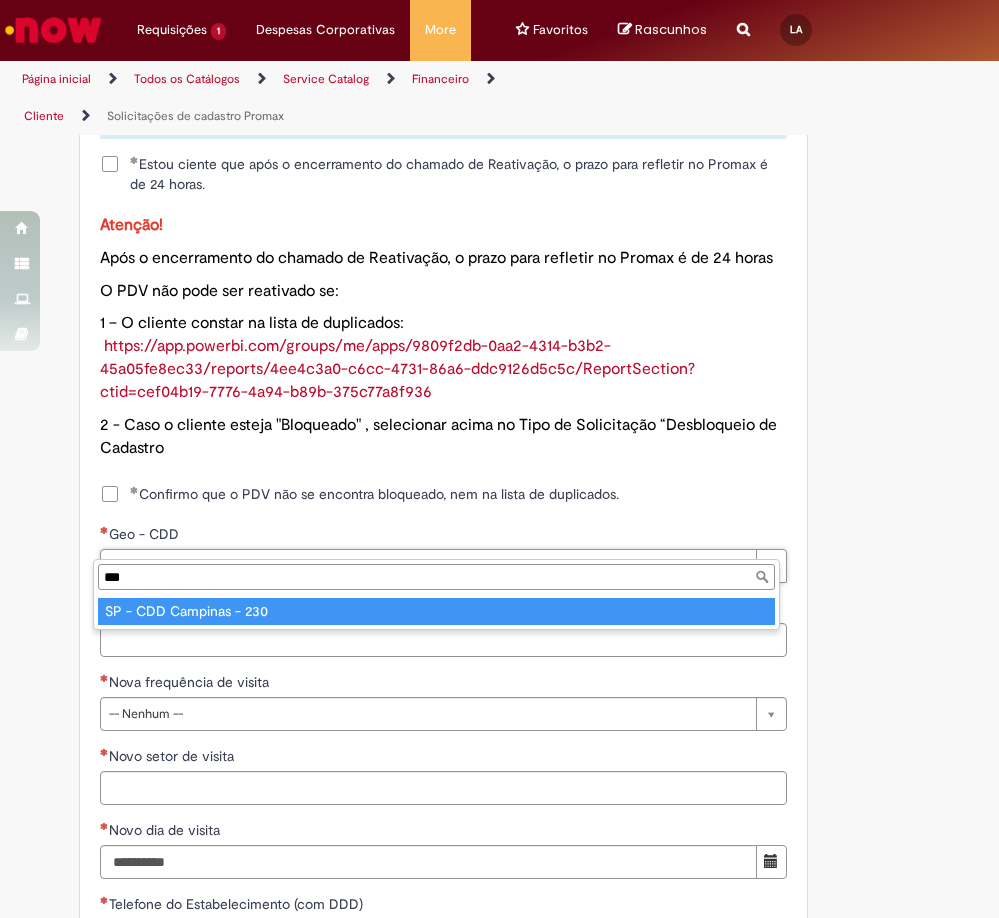 type on "***" 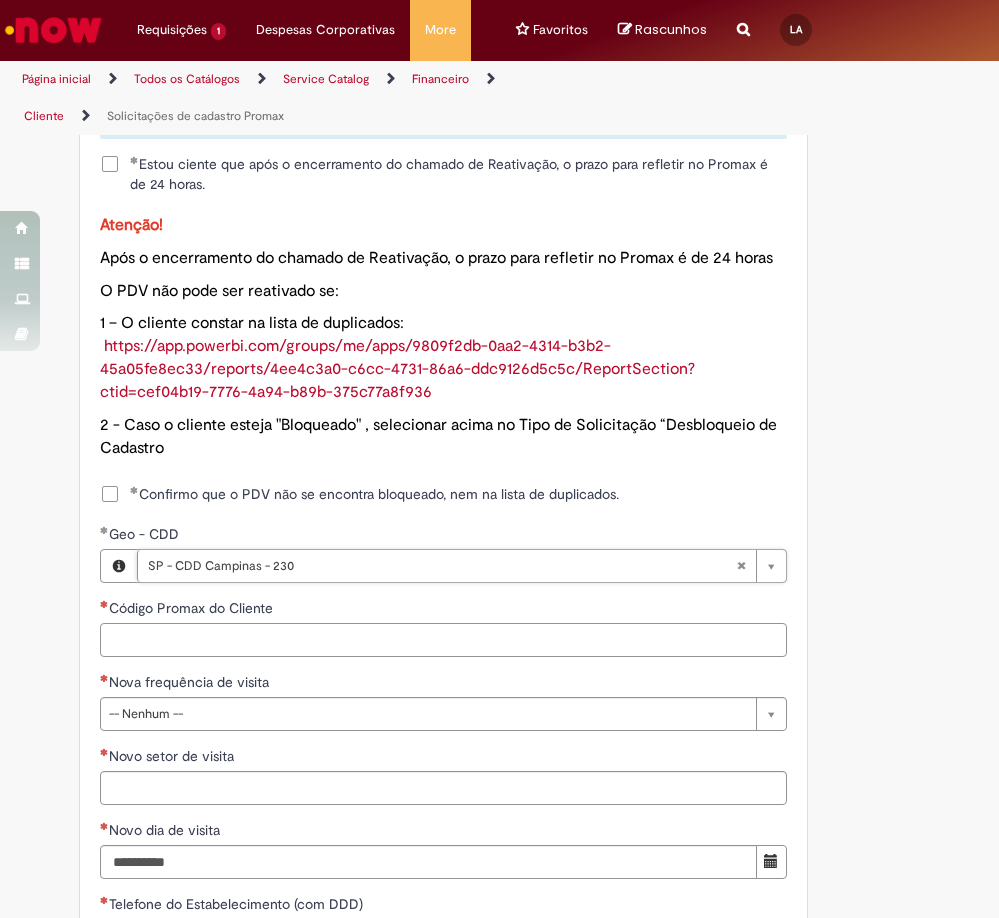 click on "Código Promax do Cliente" at bounding box center [443, 640] 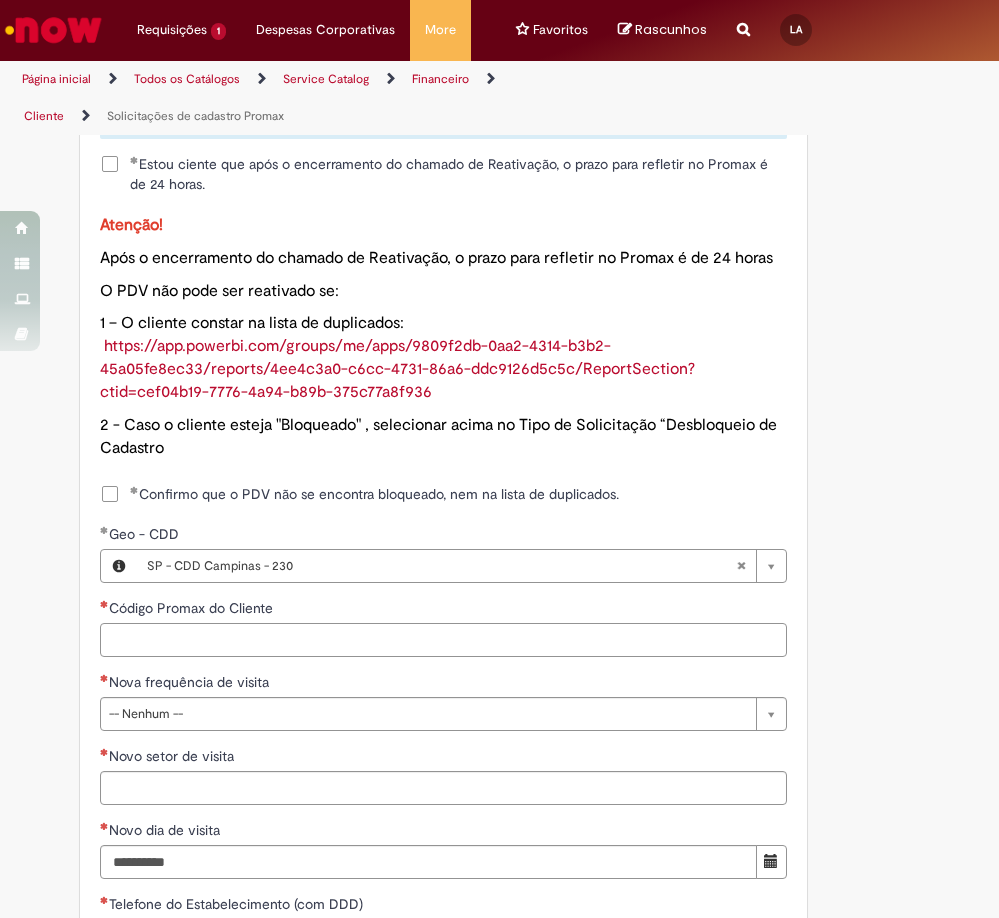 paste on "*****" 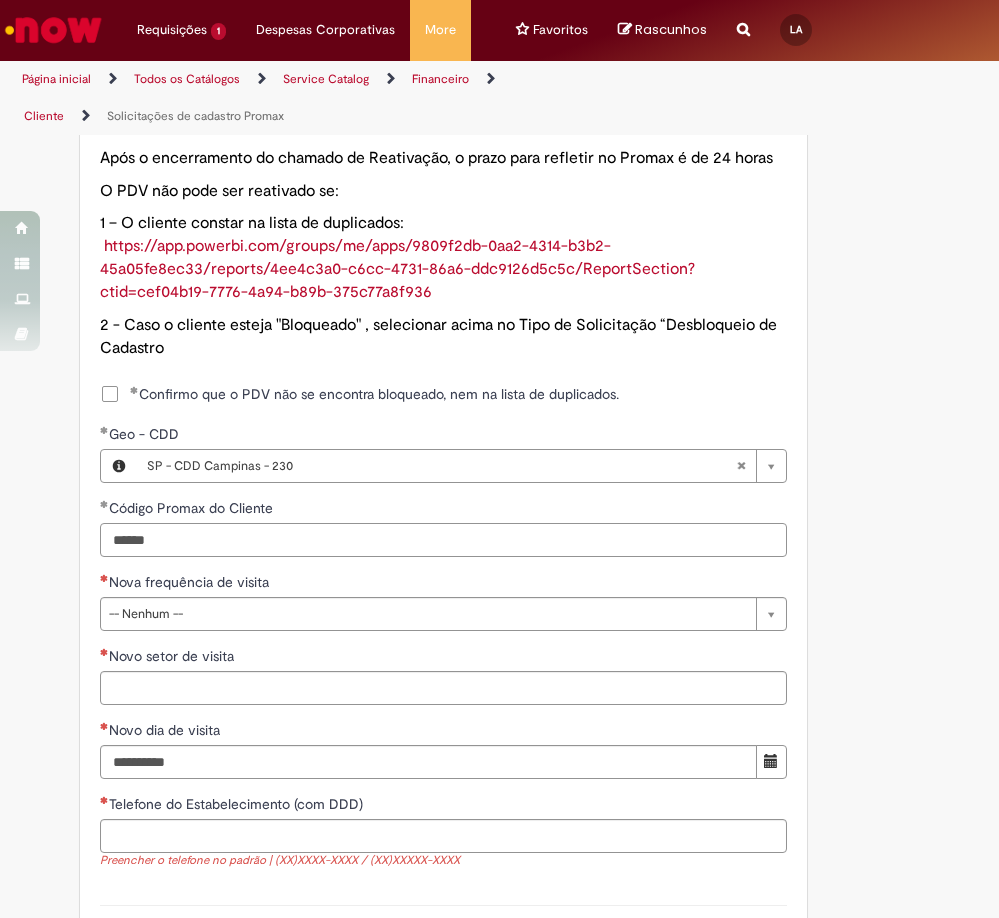 scroll, scrollTop: 1300, scrollLeft: 0, axis: vertical 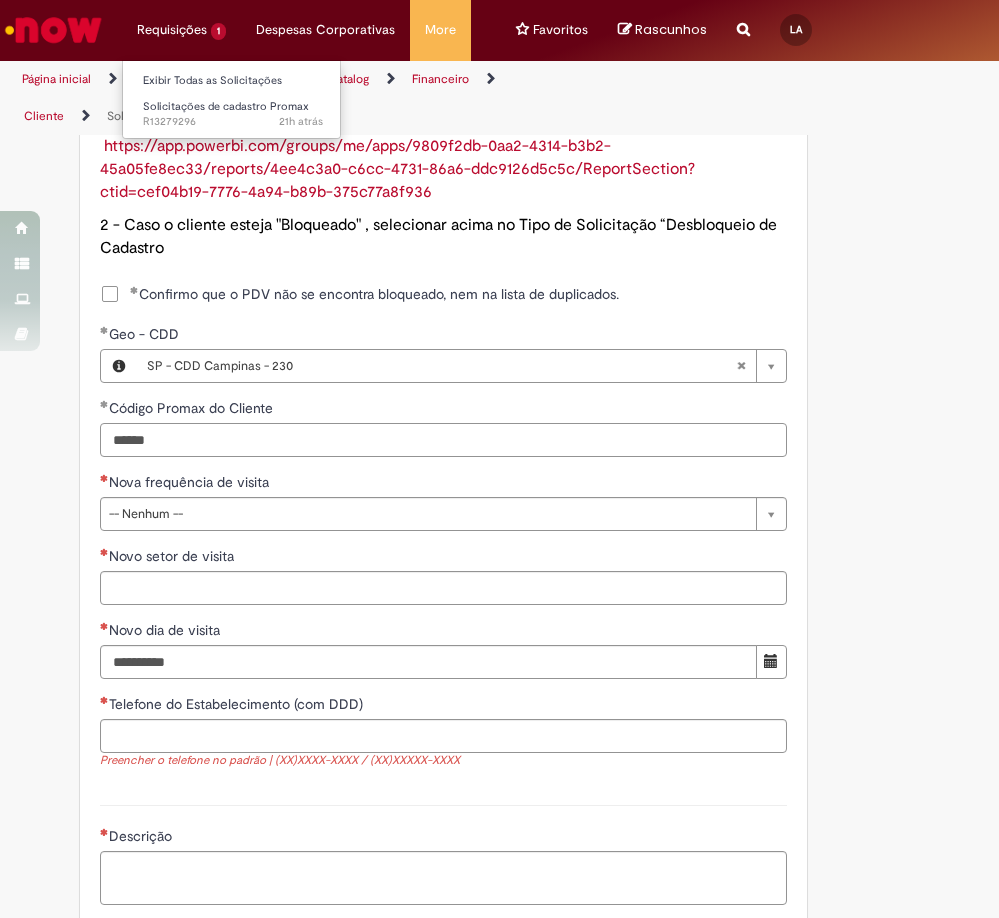 type on "*****" 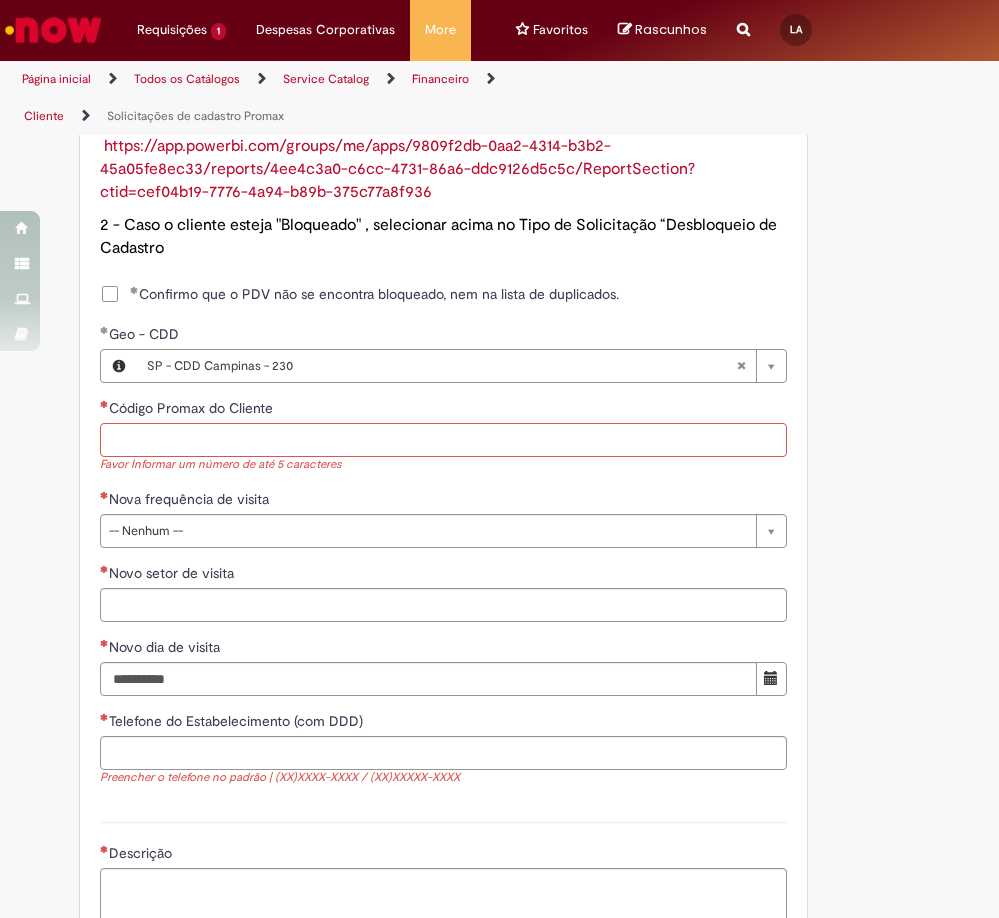 paste on "*****" 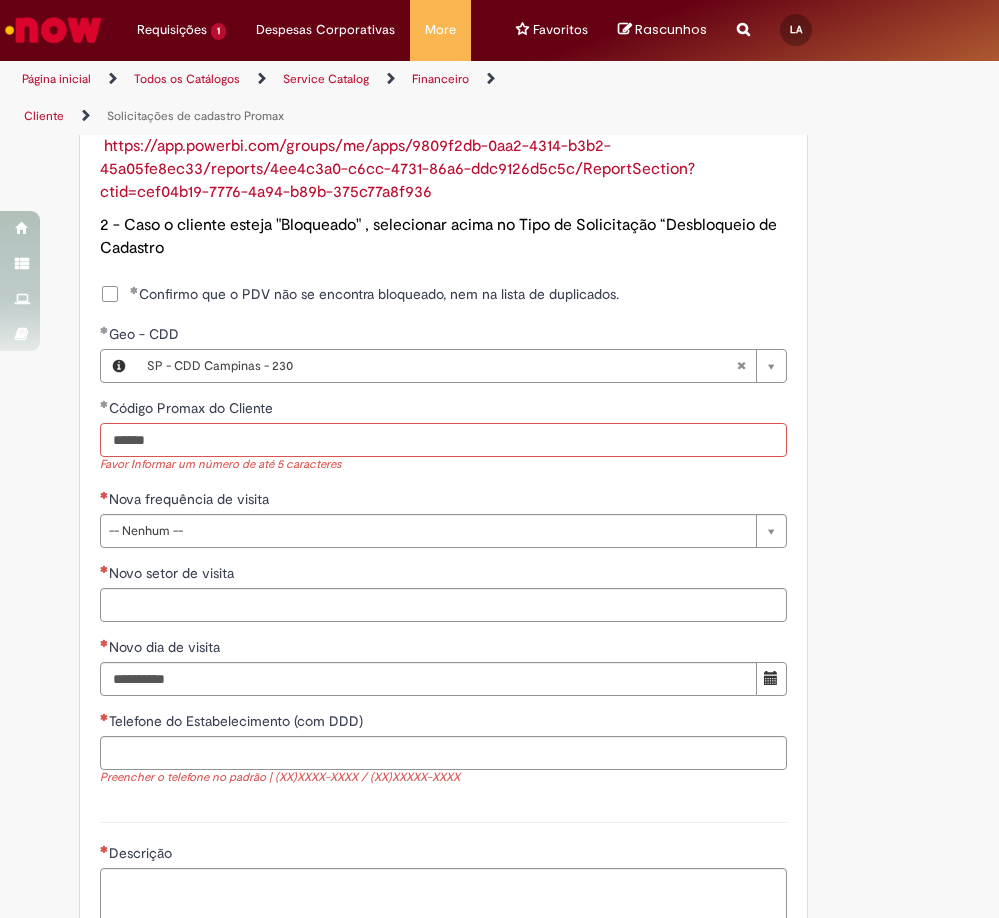 type on "*****" 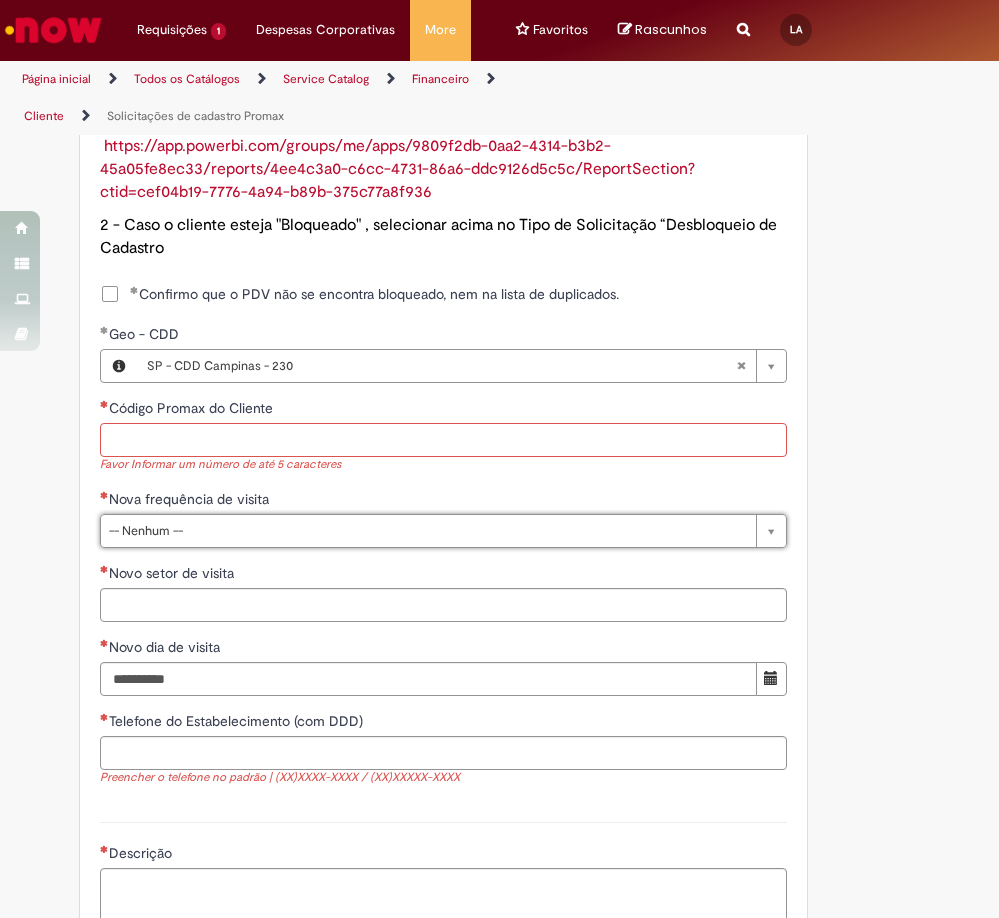 click on "Código Promax do Cliente" at bounding box center (443, 440) 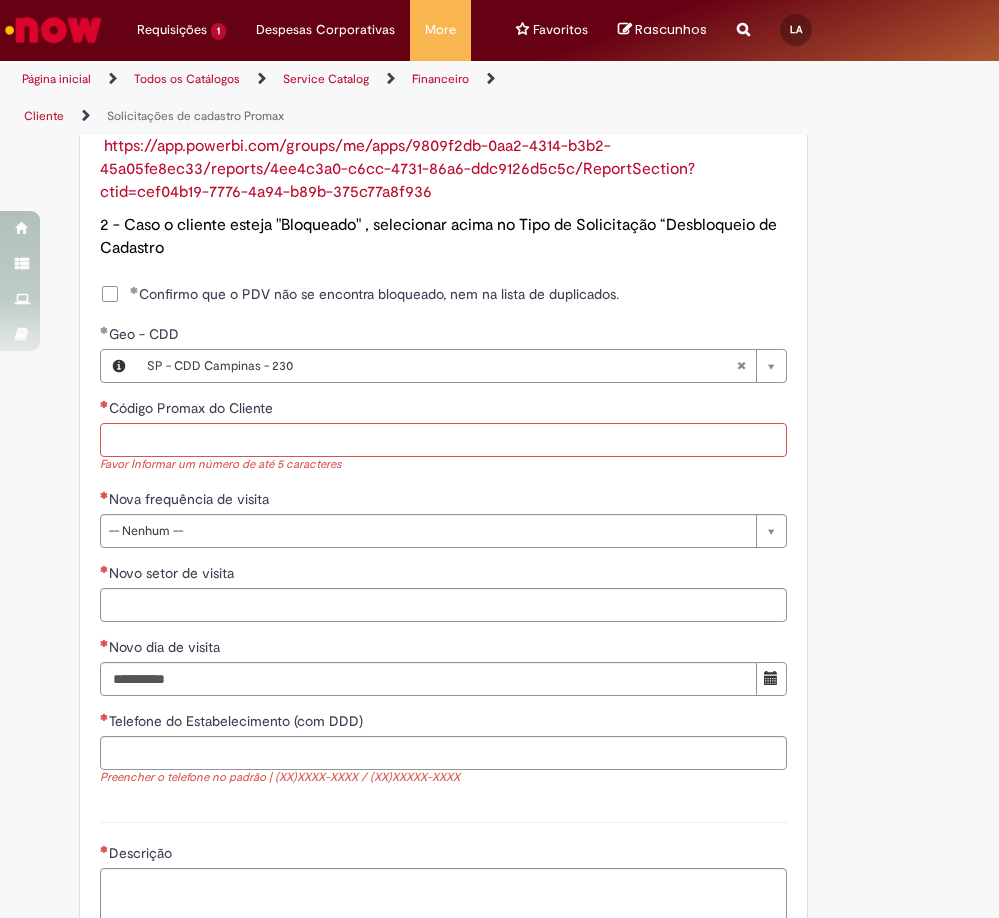 paste on "*****" 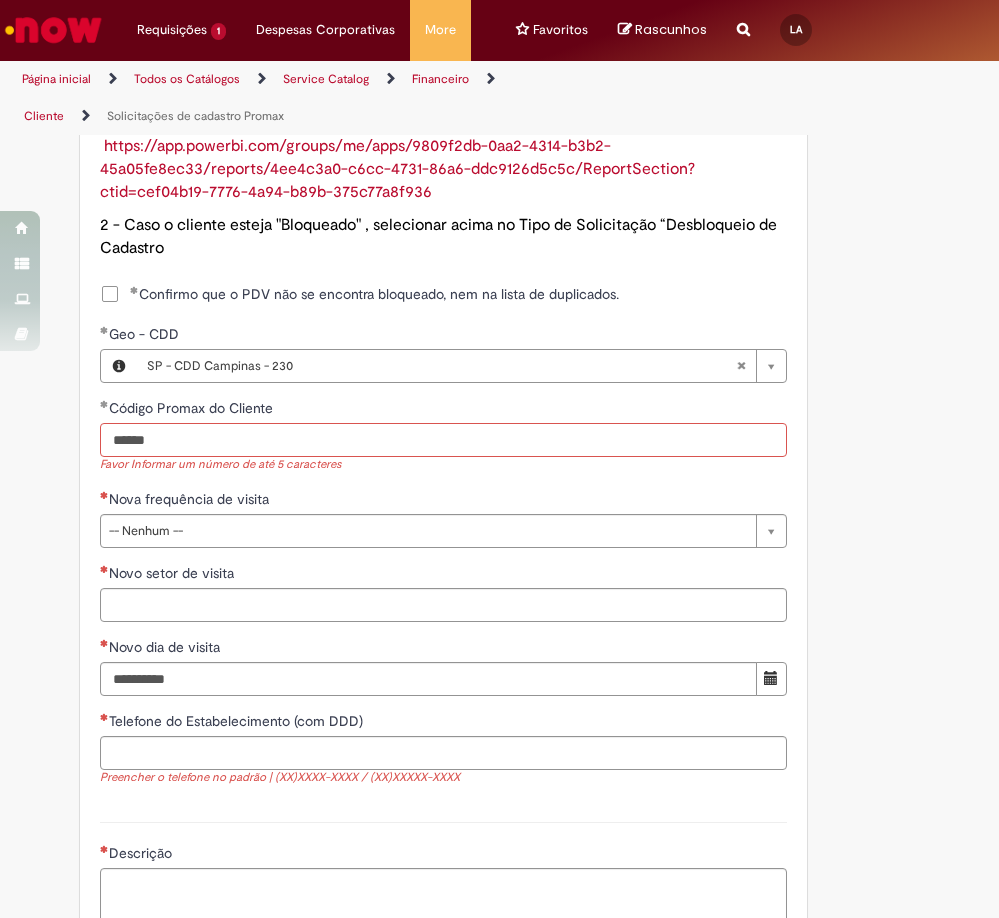 click on "*****" at bounding box center (443, 440) 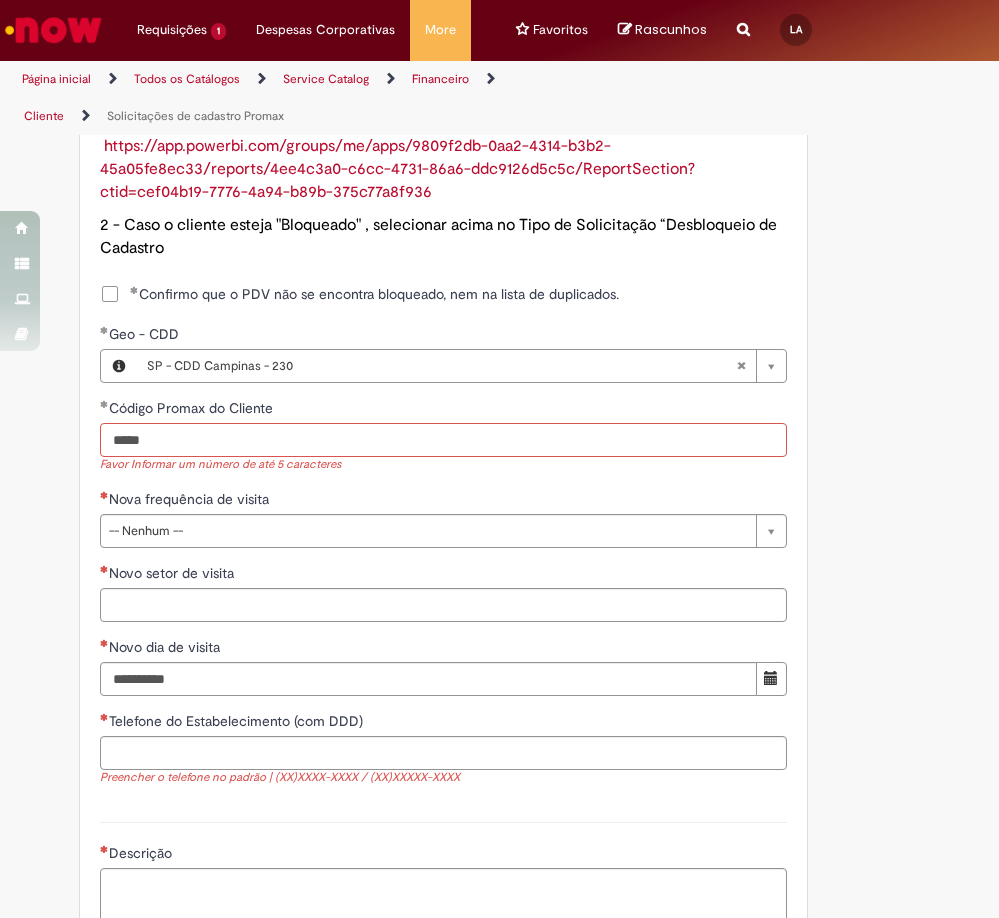 type on "*****" 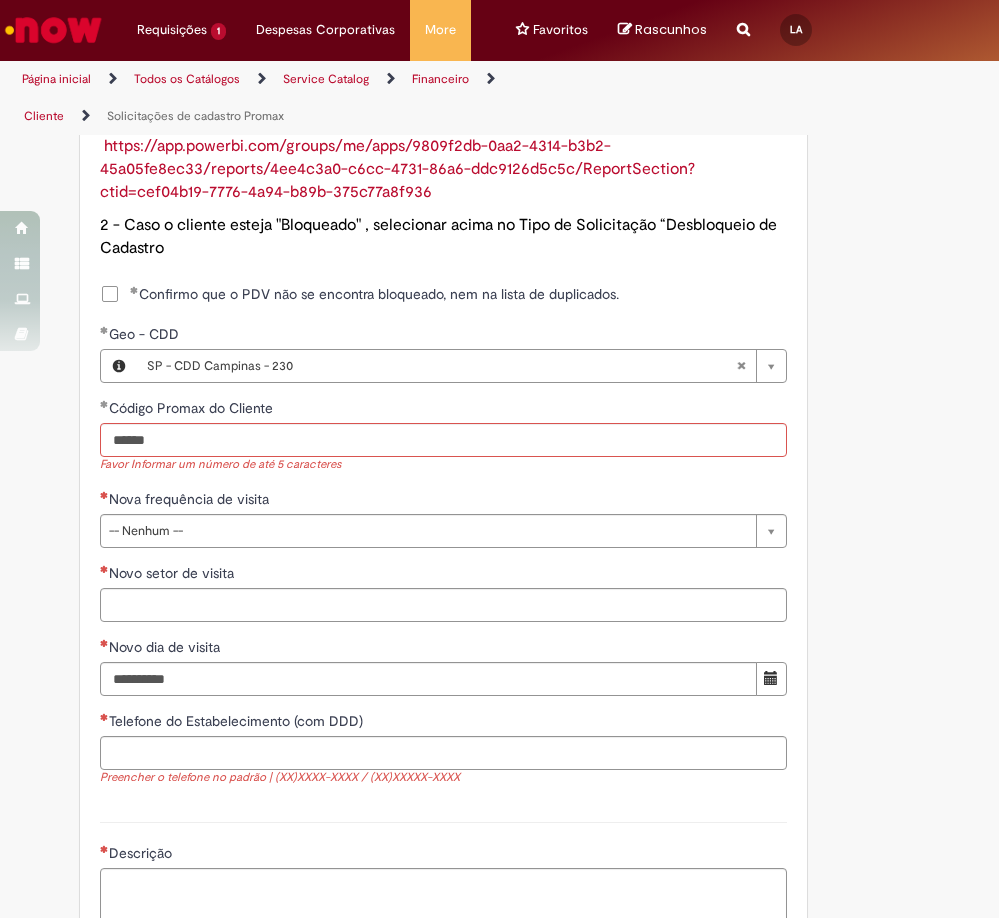 type 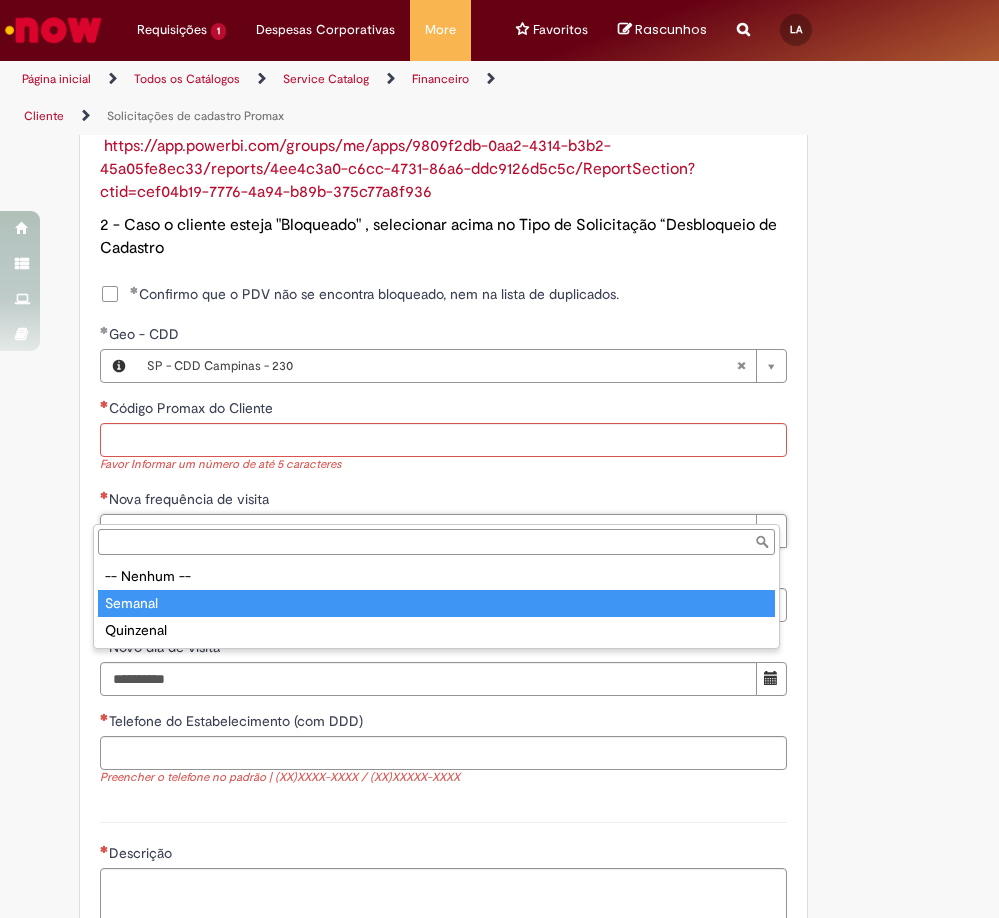 type on "*******" 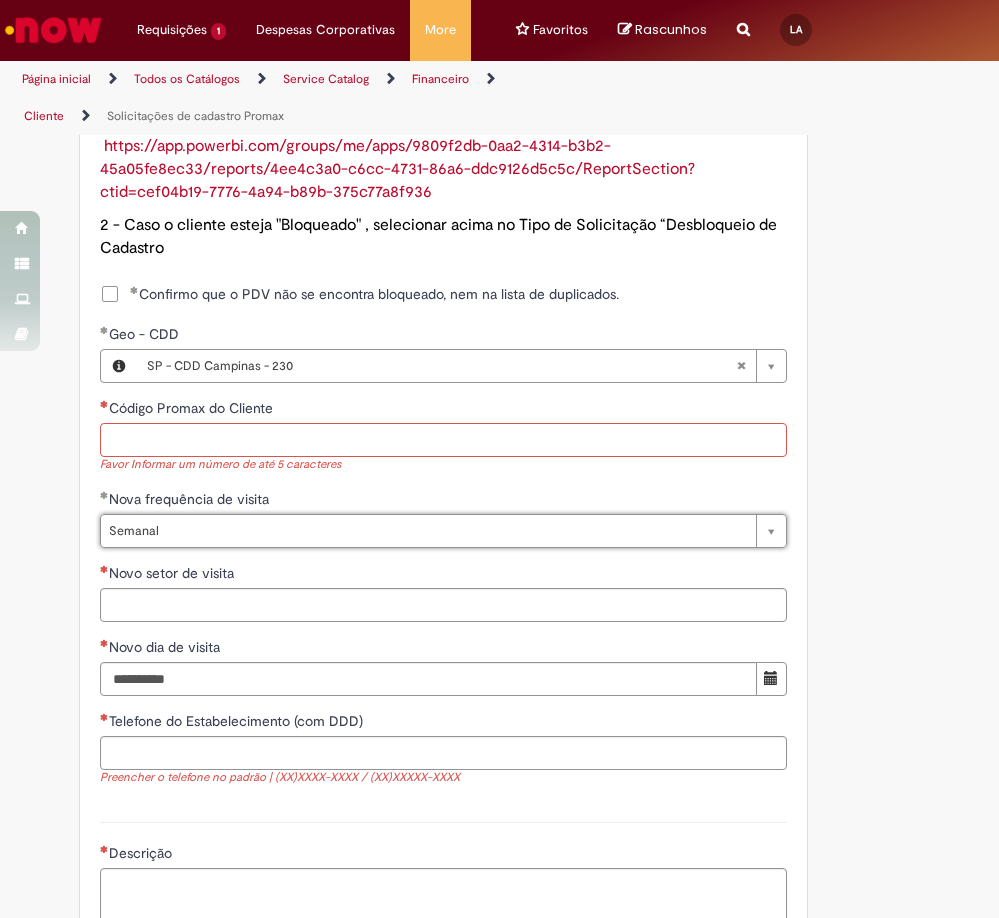 click on "Código Promax do Cliente" at bounding box center [443, 440] 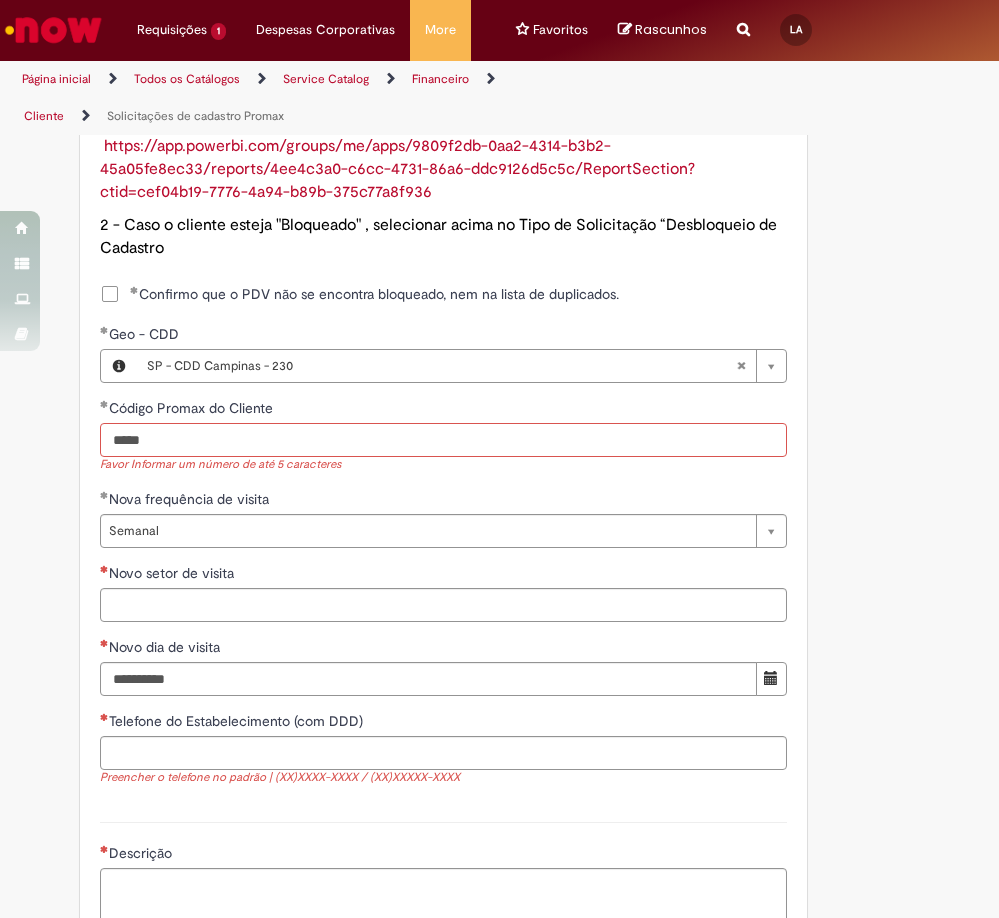 type on "*****" 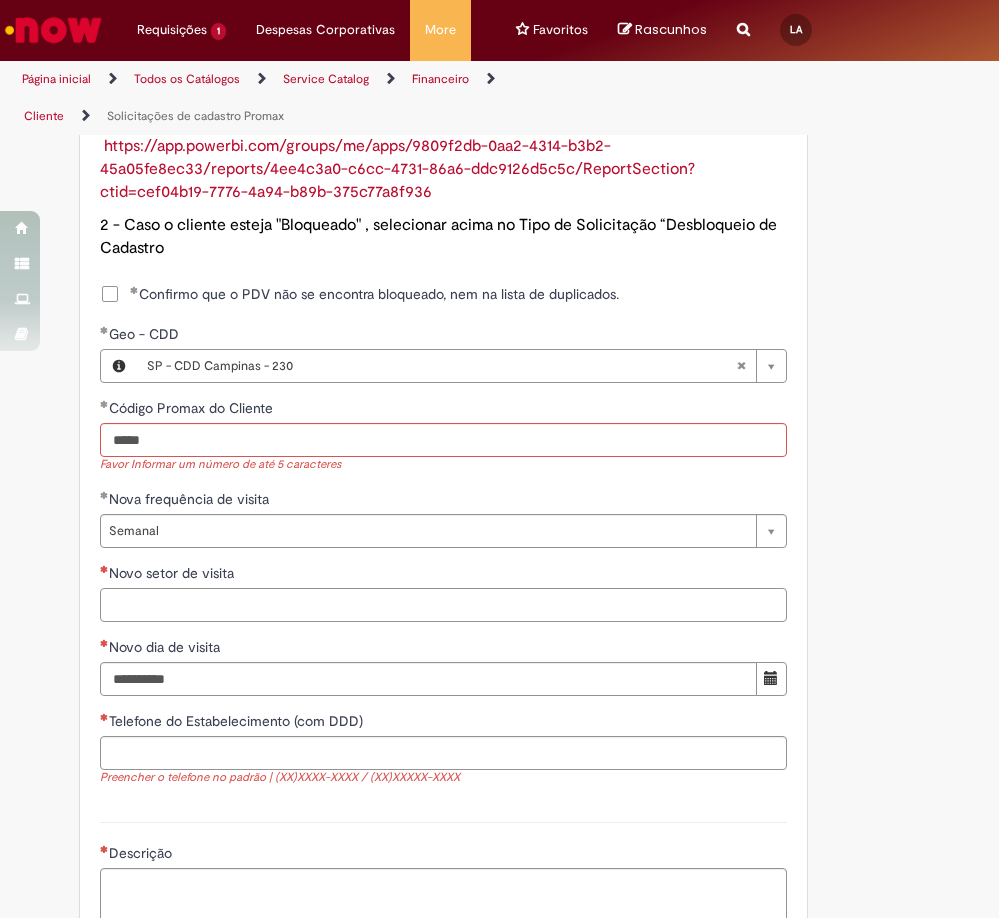 click on "**********" at bounding box center (443, 282) 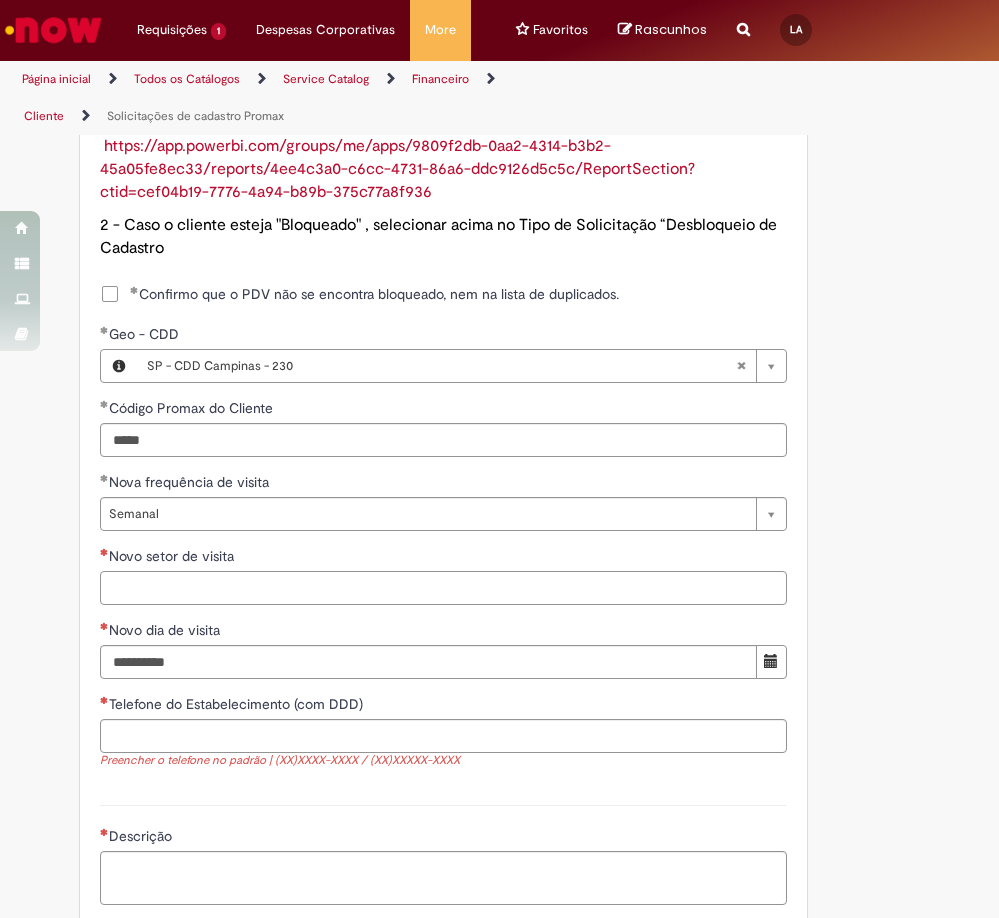 click on "Novo setor de visita" at bounding box center (443, 588) 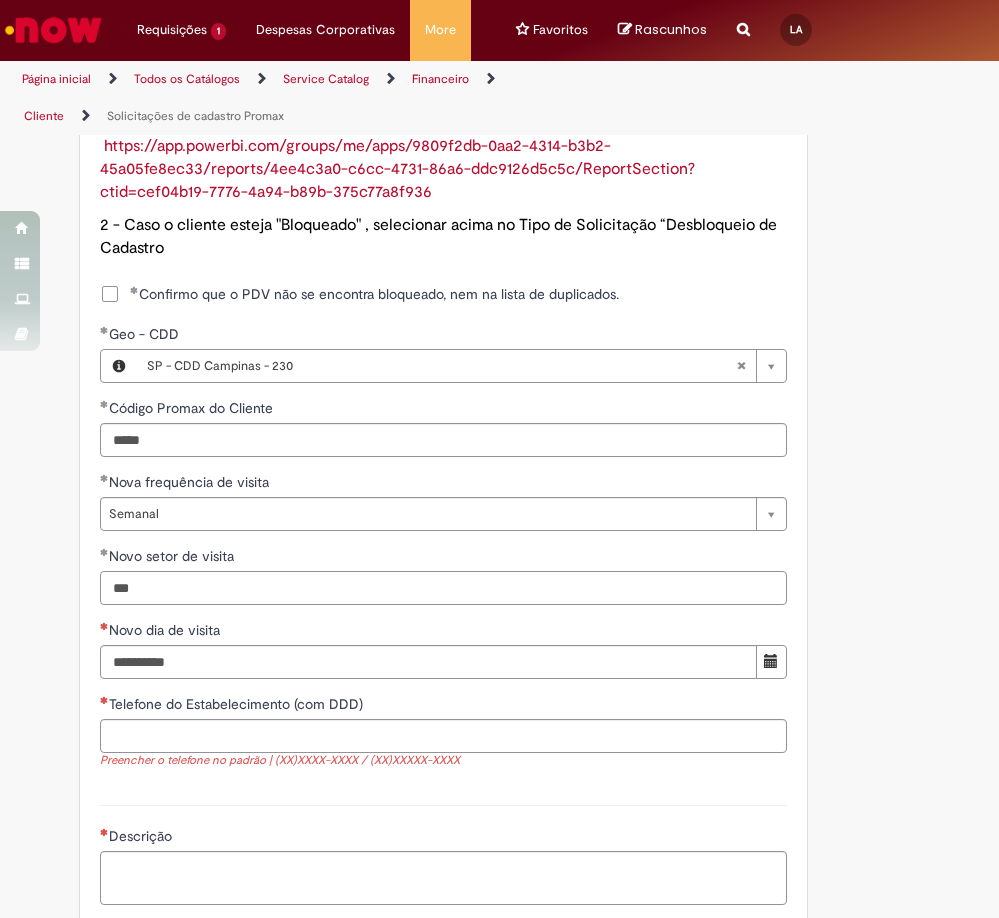 type on "***" 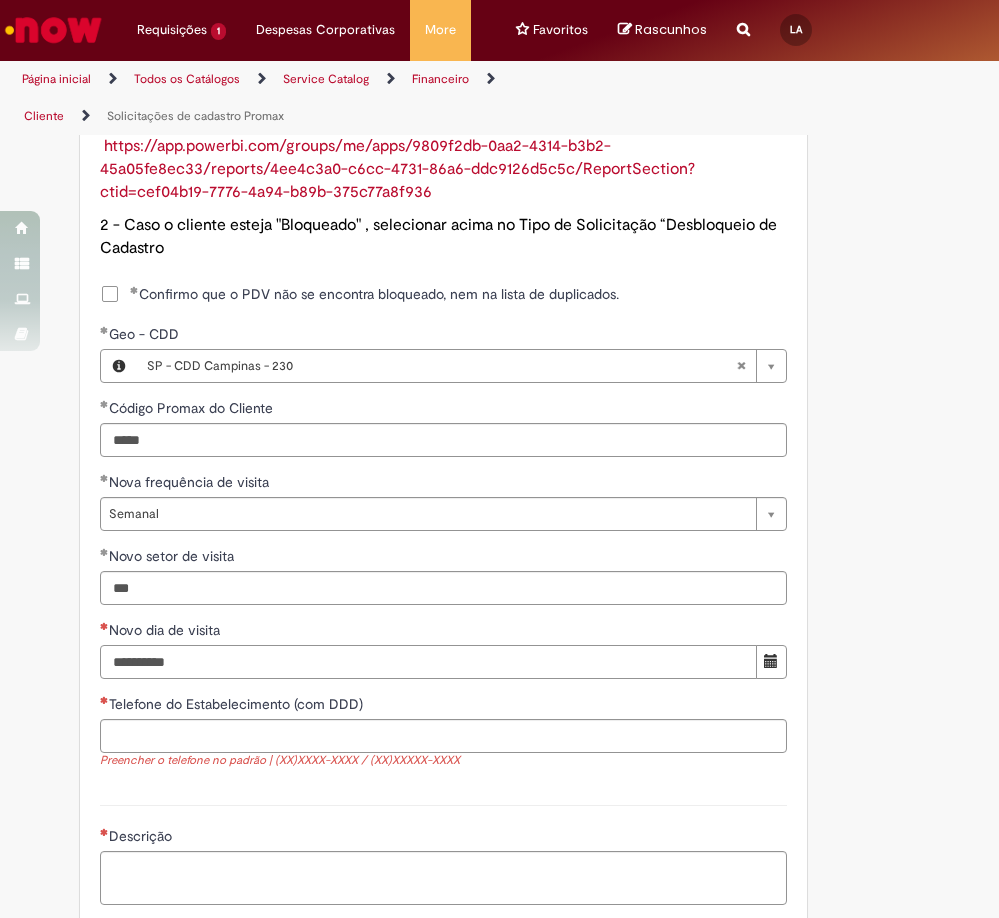 click on "Novo dia de visita" at bounding box center (428, 662) 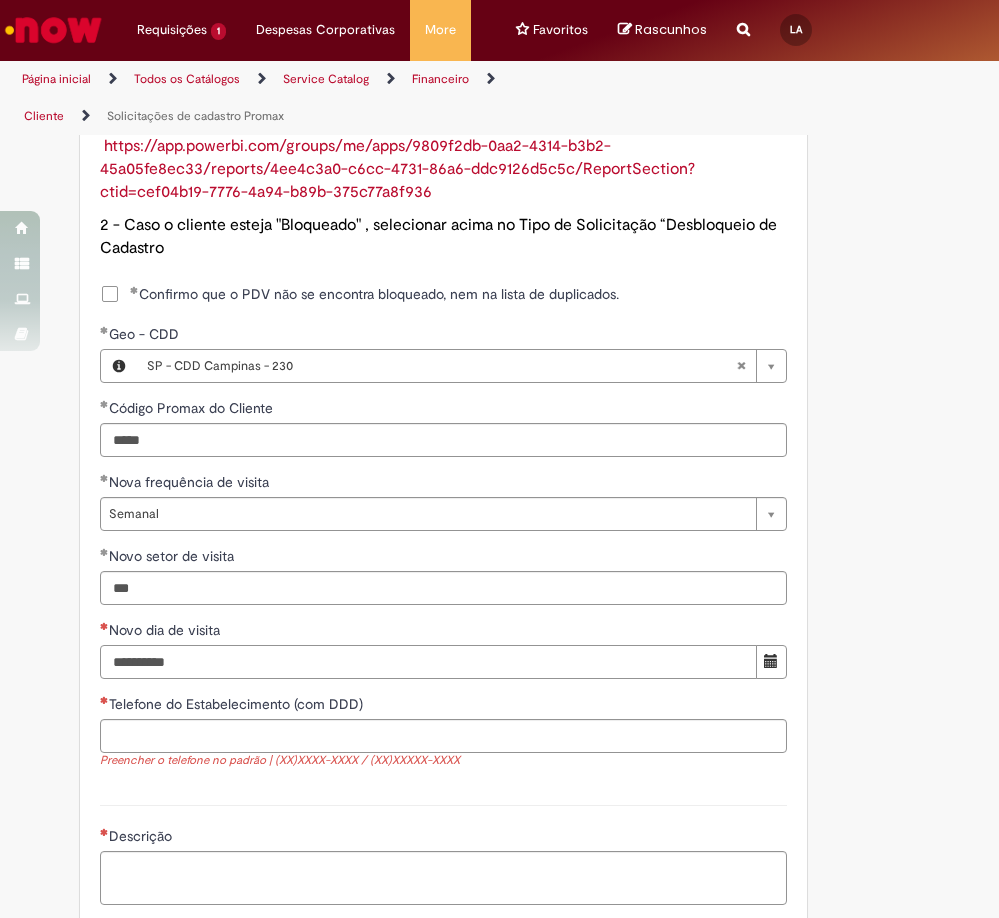 type on "**********" 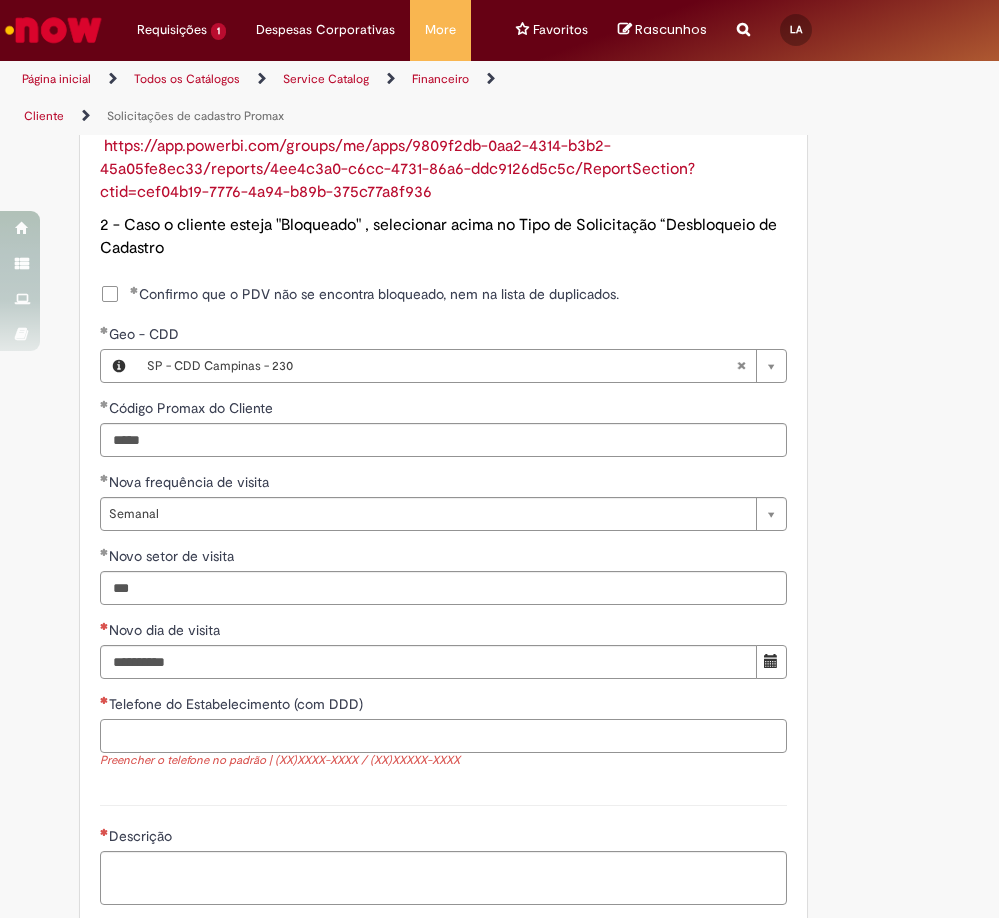 click on "Telefone do Estabelecimento (com DDD)" at bounding box center [443, 736] 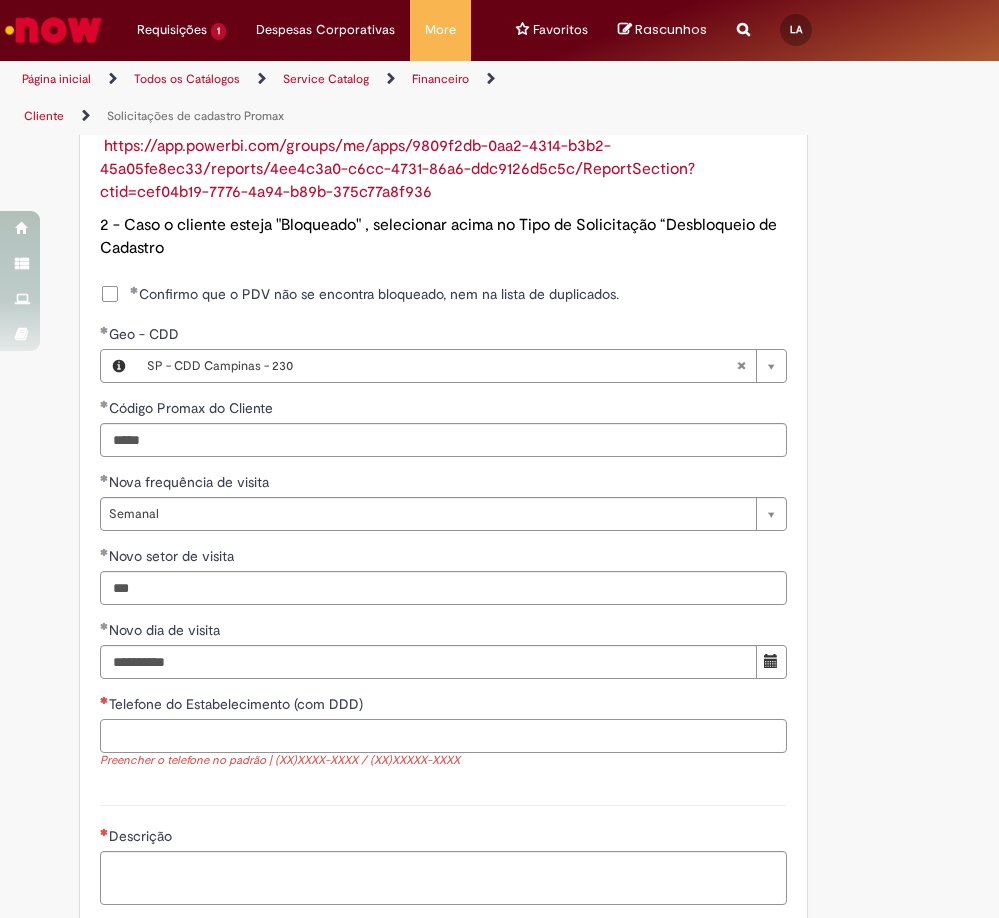 paste on "**********" 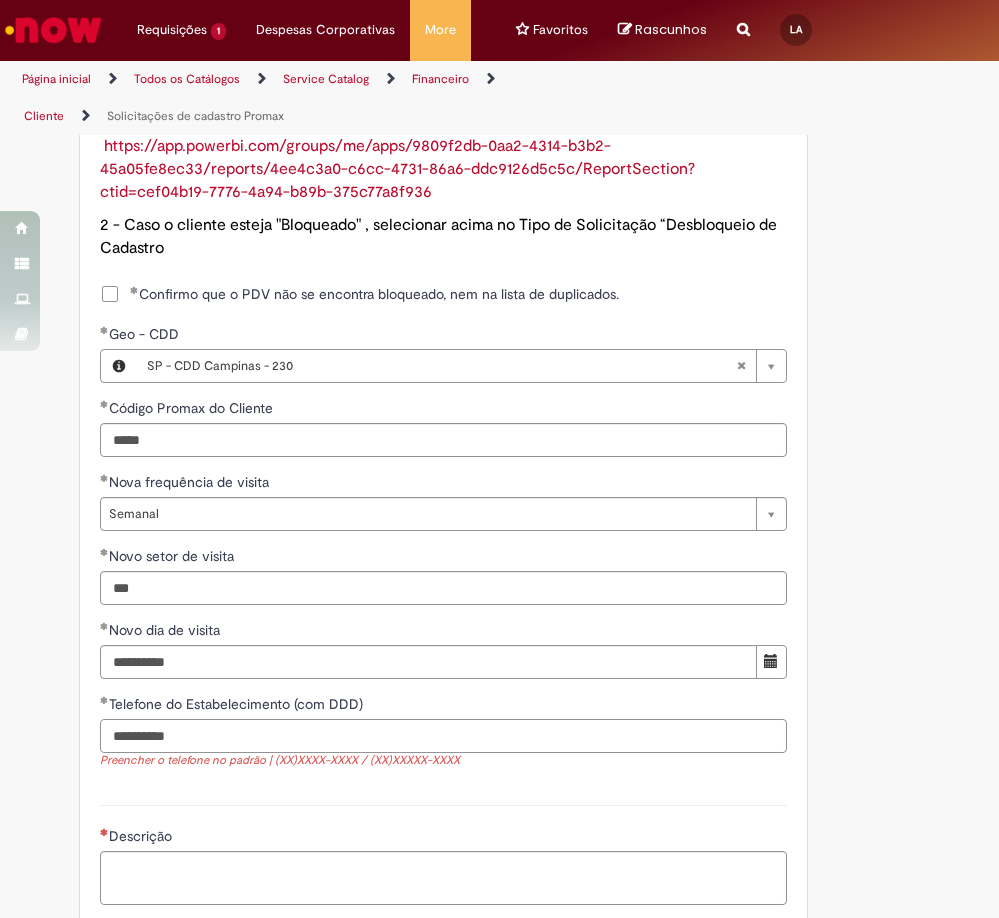 click on "**********" at bounding box center (443, 736) 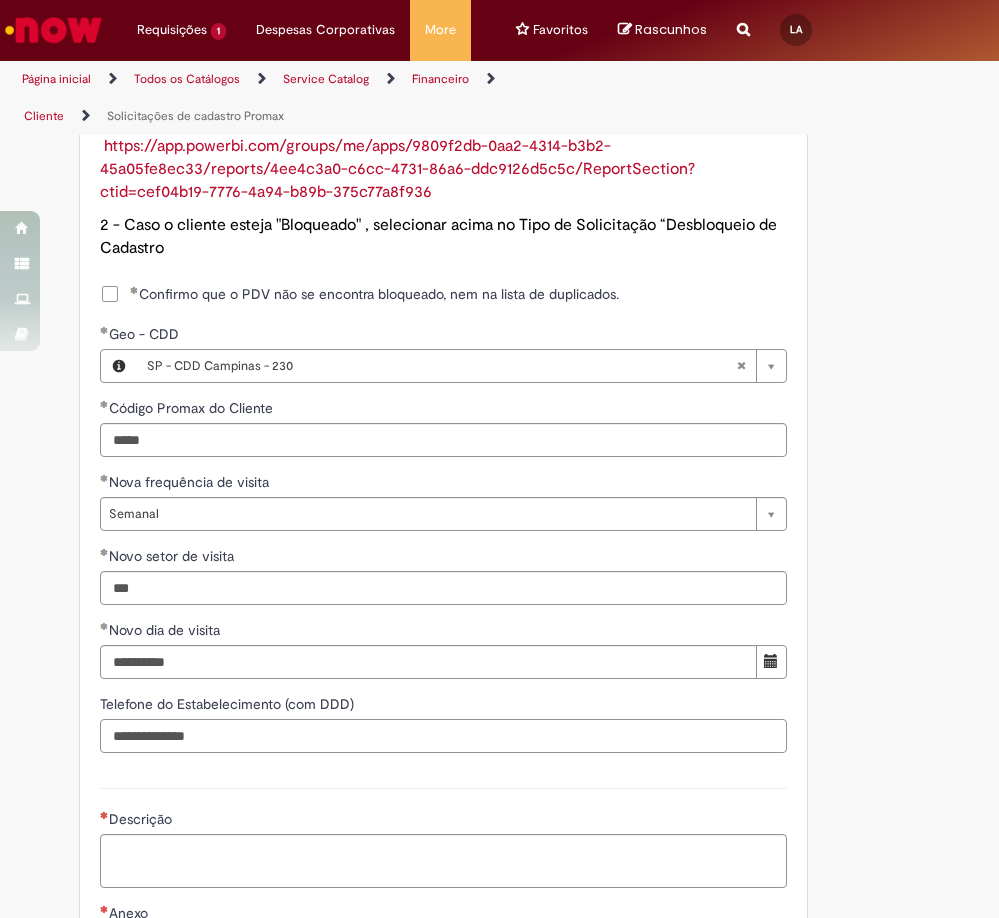 drag, startPoint x: 131, startPoint y: 711, endPoint x: 209, endPoint y: 714, distance: 78.05767 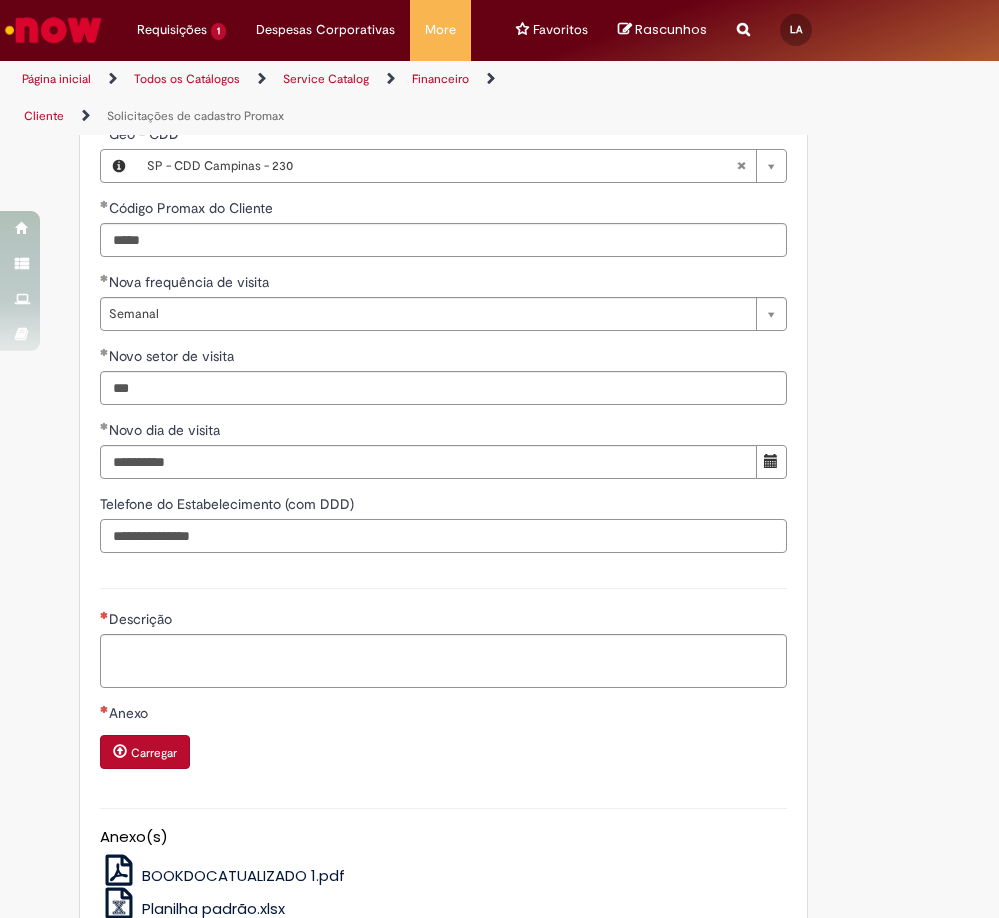 scroll, scrollTop: 1400, scrollLeft: 0, axis: vertical 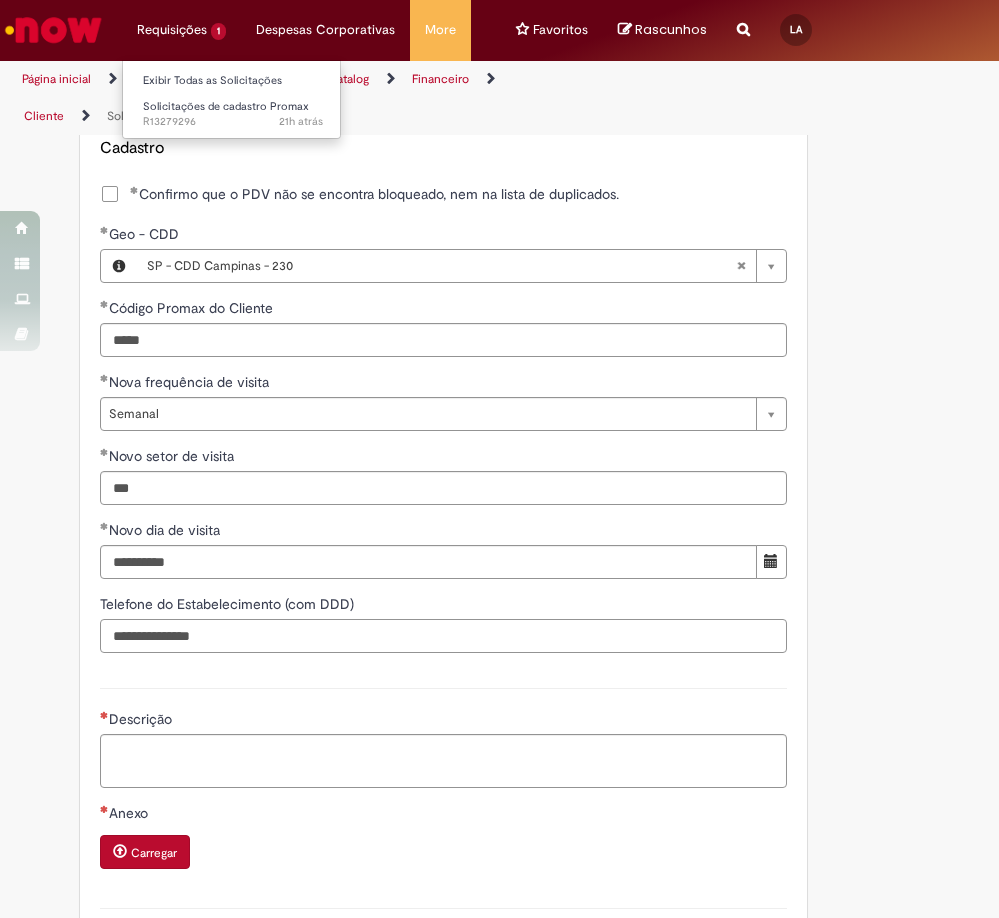 type on "**********" 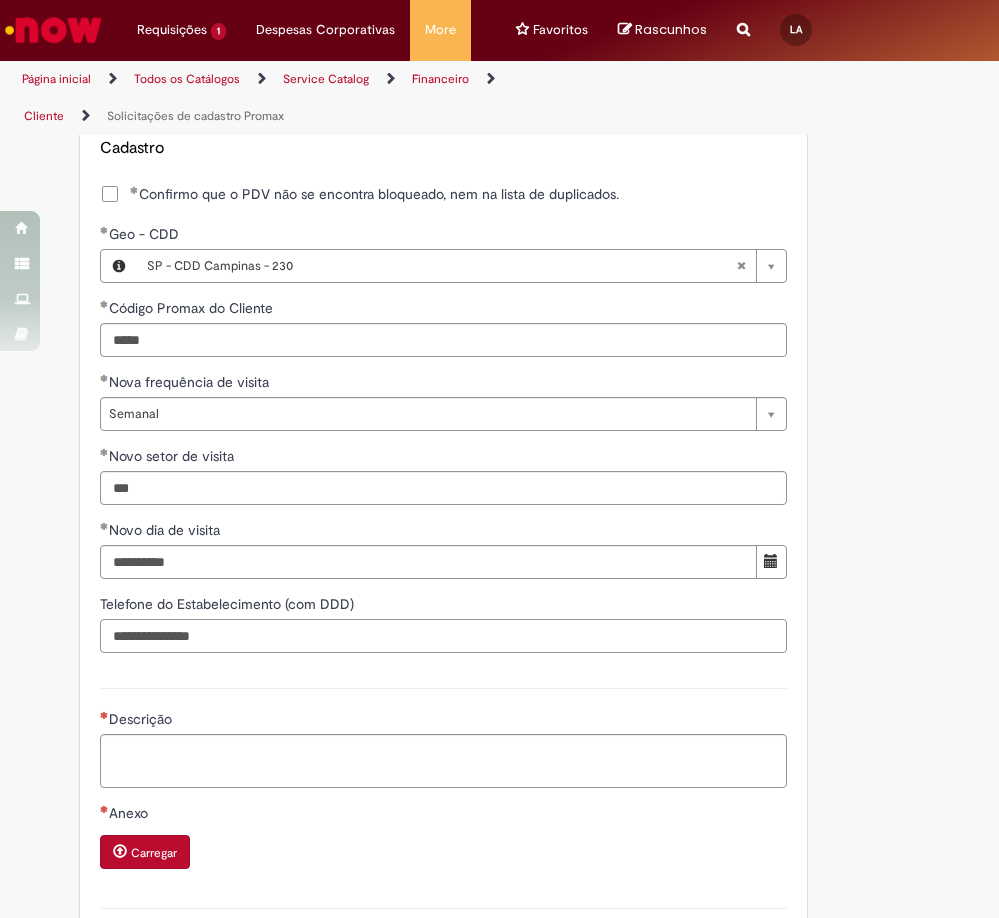 scroll, scrollTop: 1615, scrollLeft: 0, axis: vertical 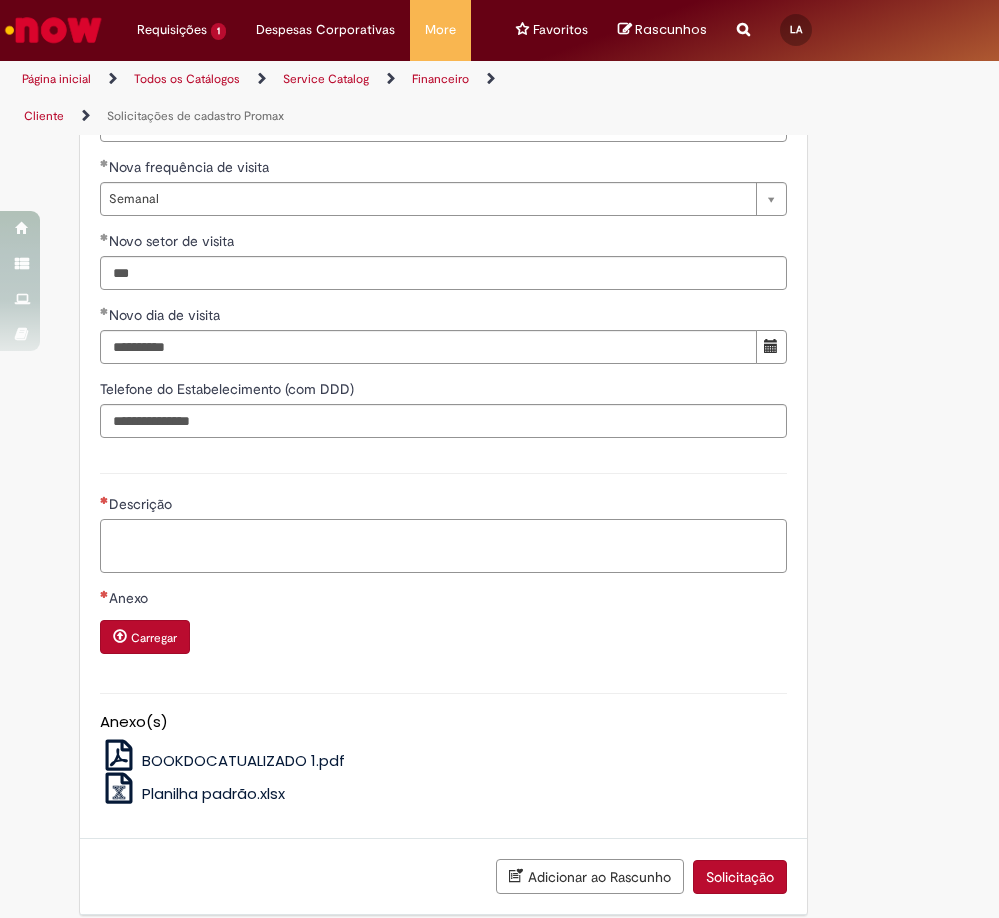 click on "Descrição" at bounding box center (443, 546) 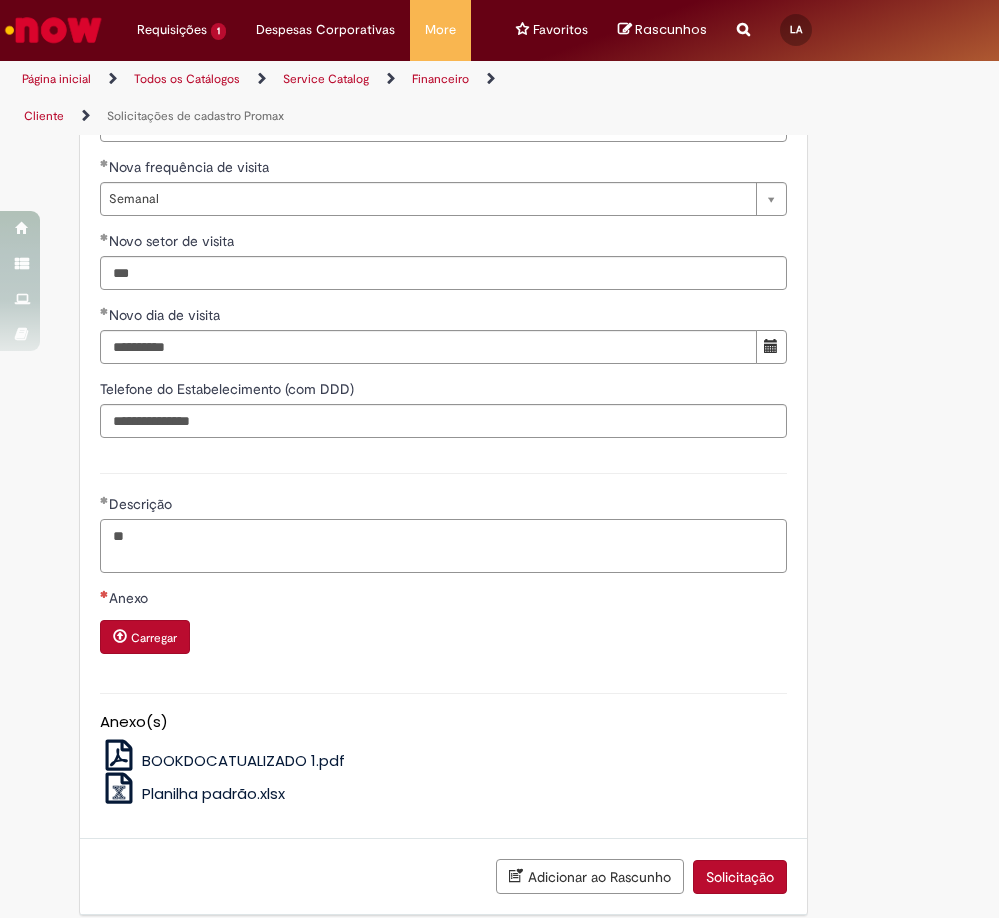 type on "*" 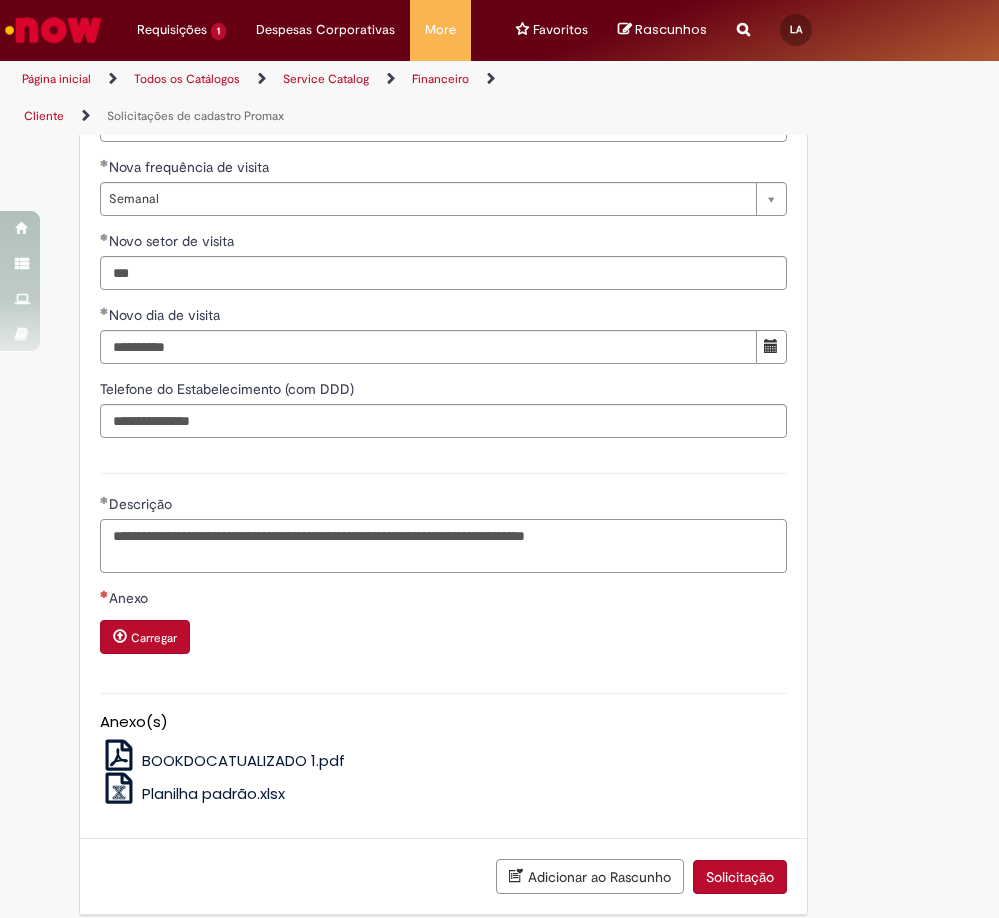 type on "**********" 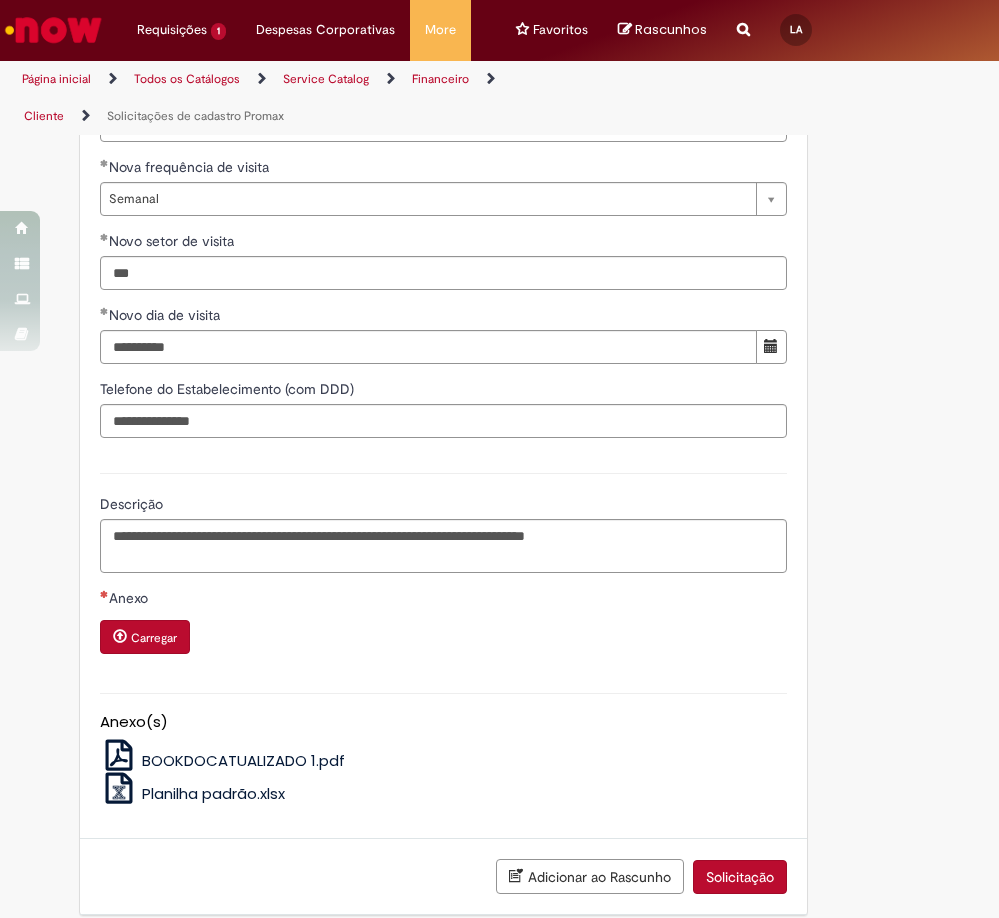 click on "Carregar" at bounding box center (154, 638) 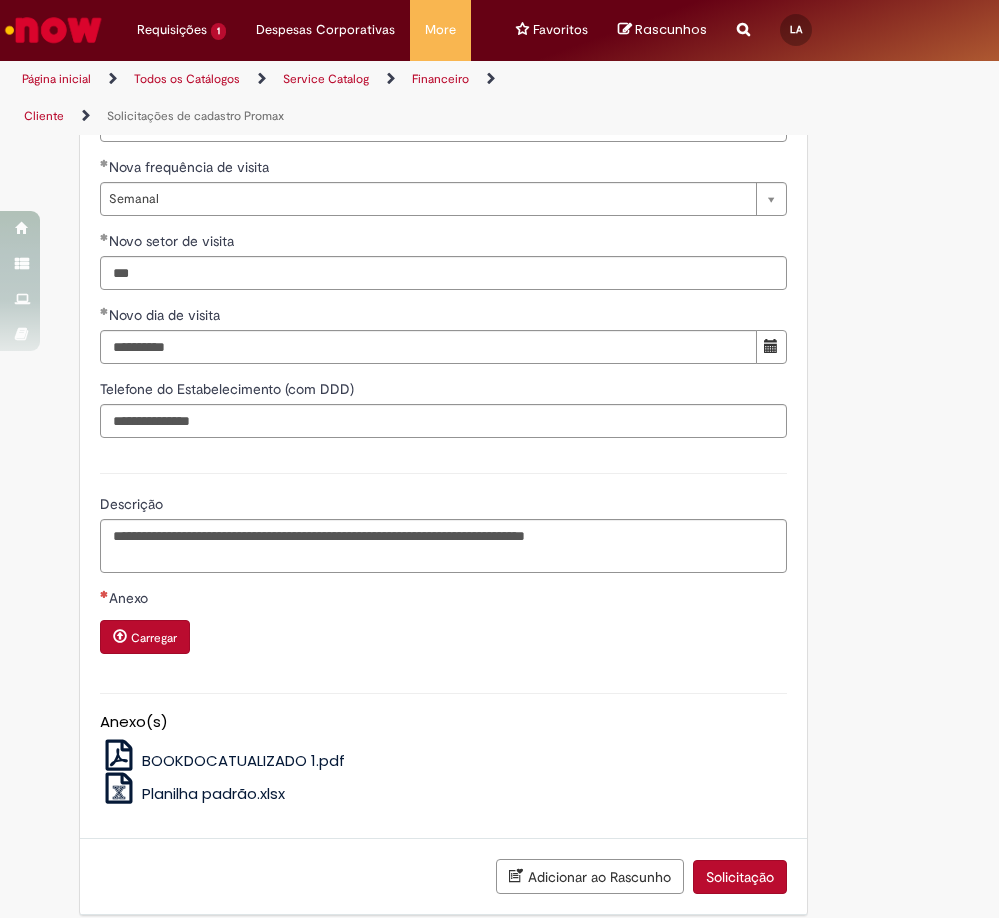 click on "Carregar" at bounding box center [154, 638] 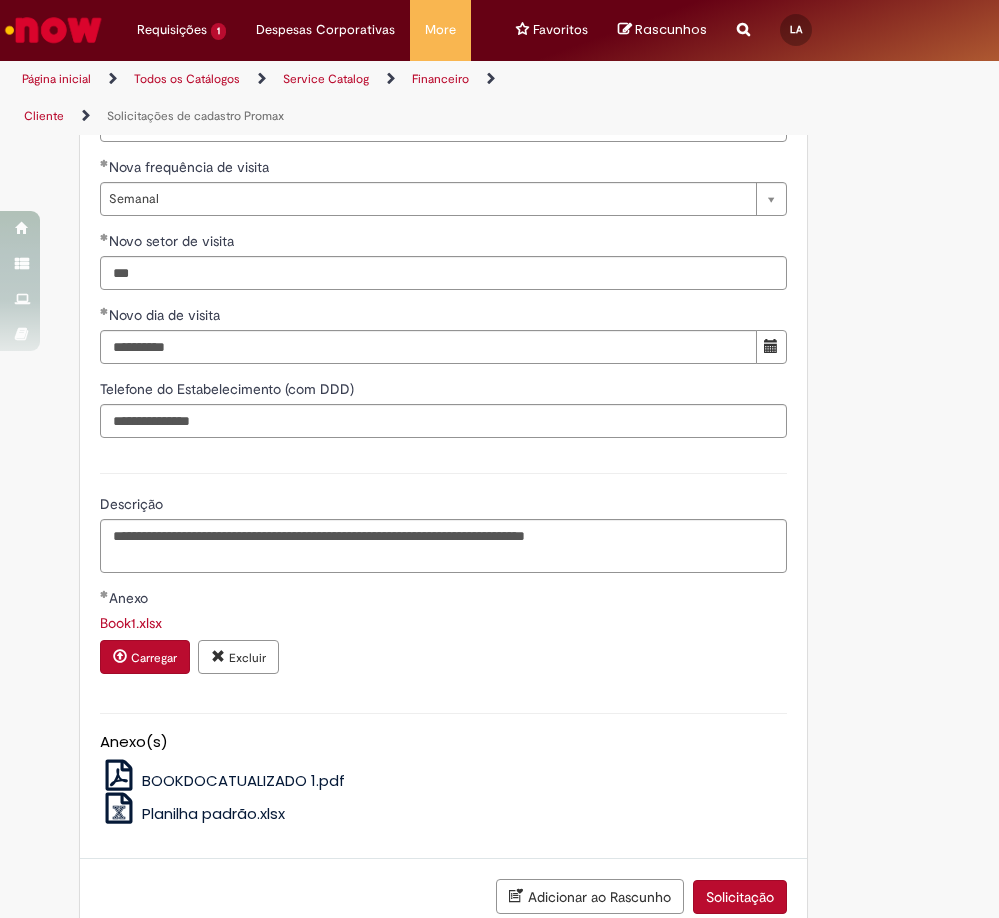 scroll, scrollTop: 1635, scrollLeft: 0, axis: vertical 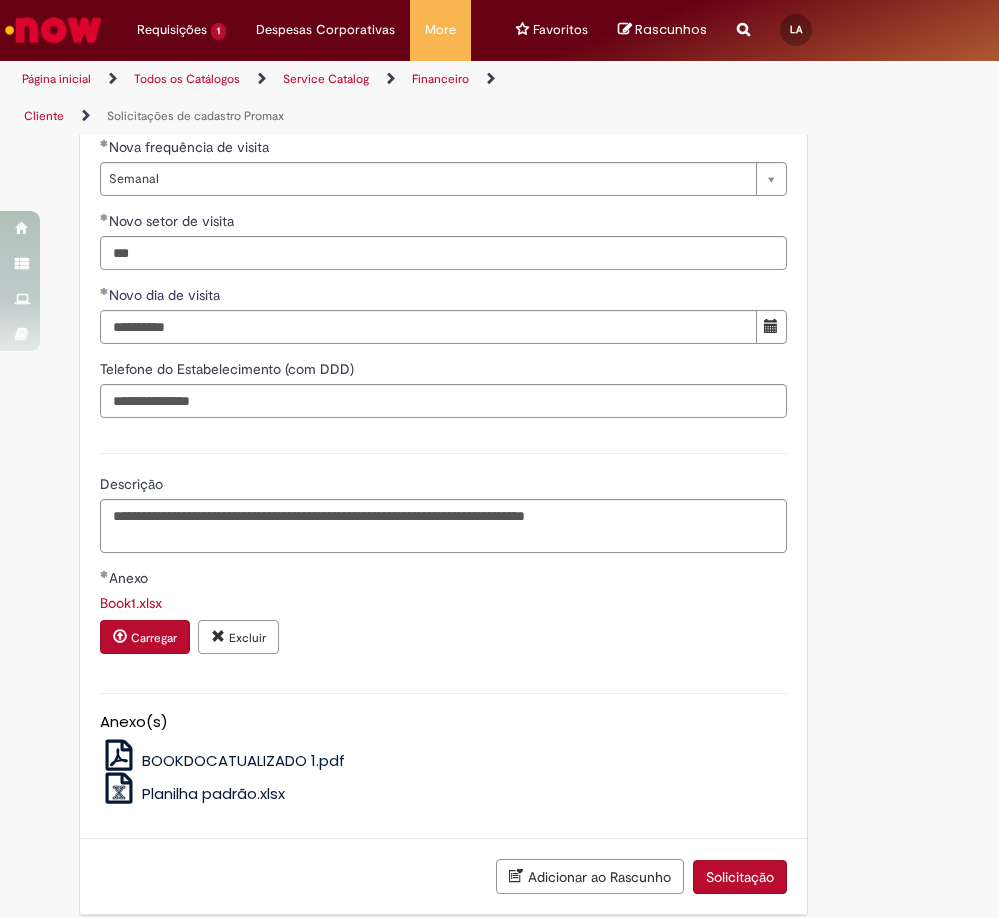 click on "Solicitação" at bounding box center [740, 877] 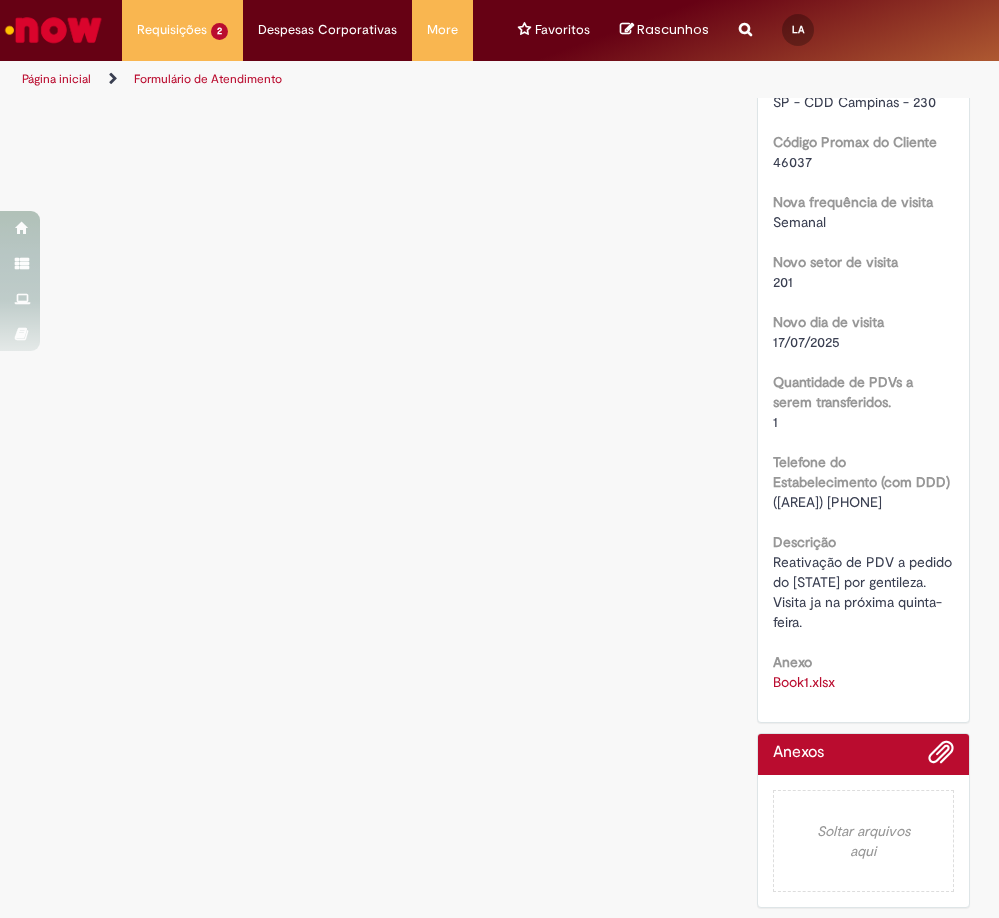 scroll, scrollTop: 0, scrollLeft: 0, axis: both 